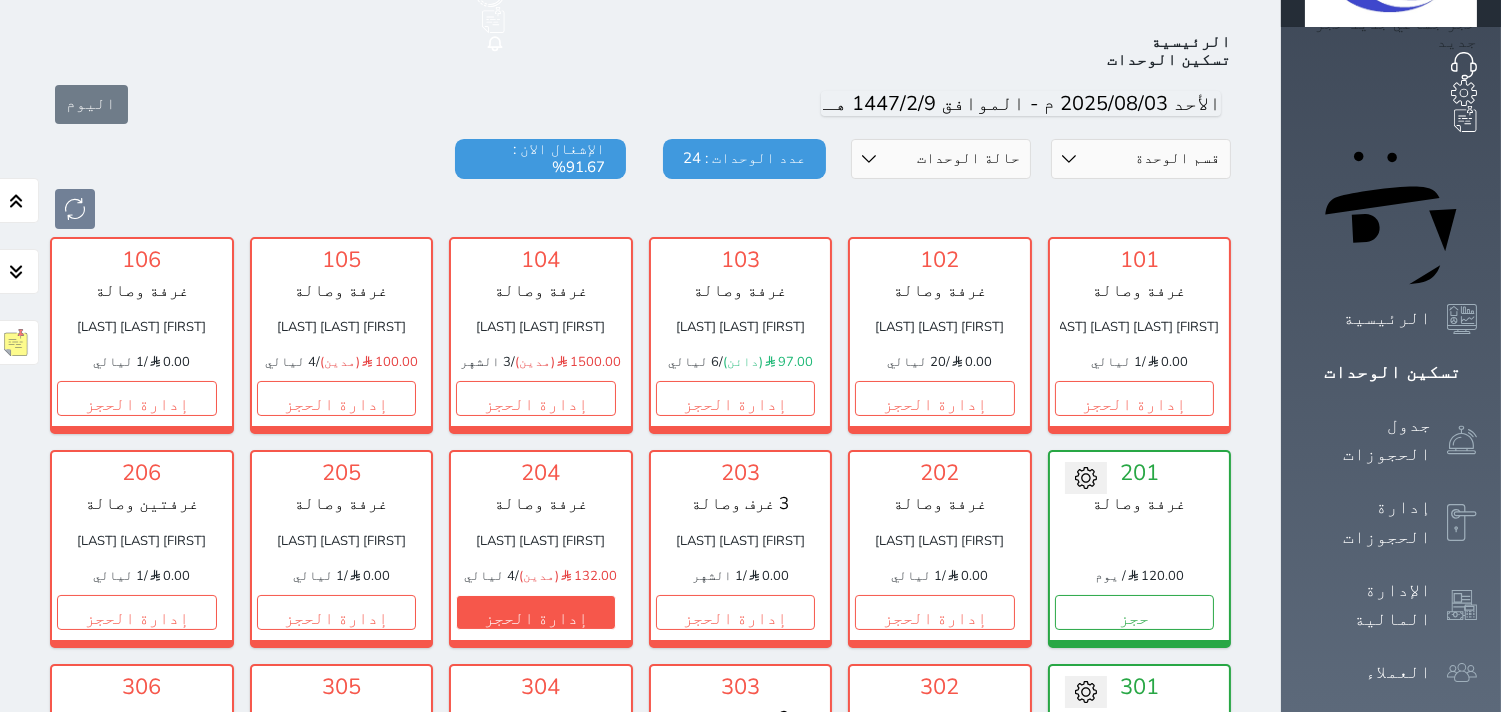 scroll, scrollTop: 77, scrollLeft: 0, axis: vertical 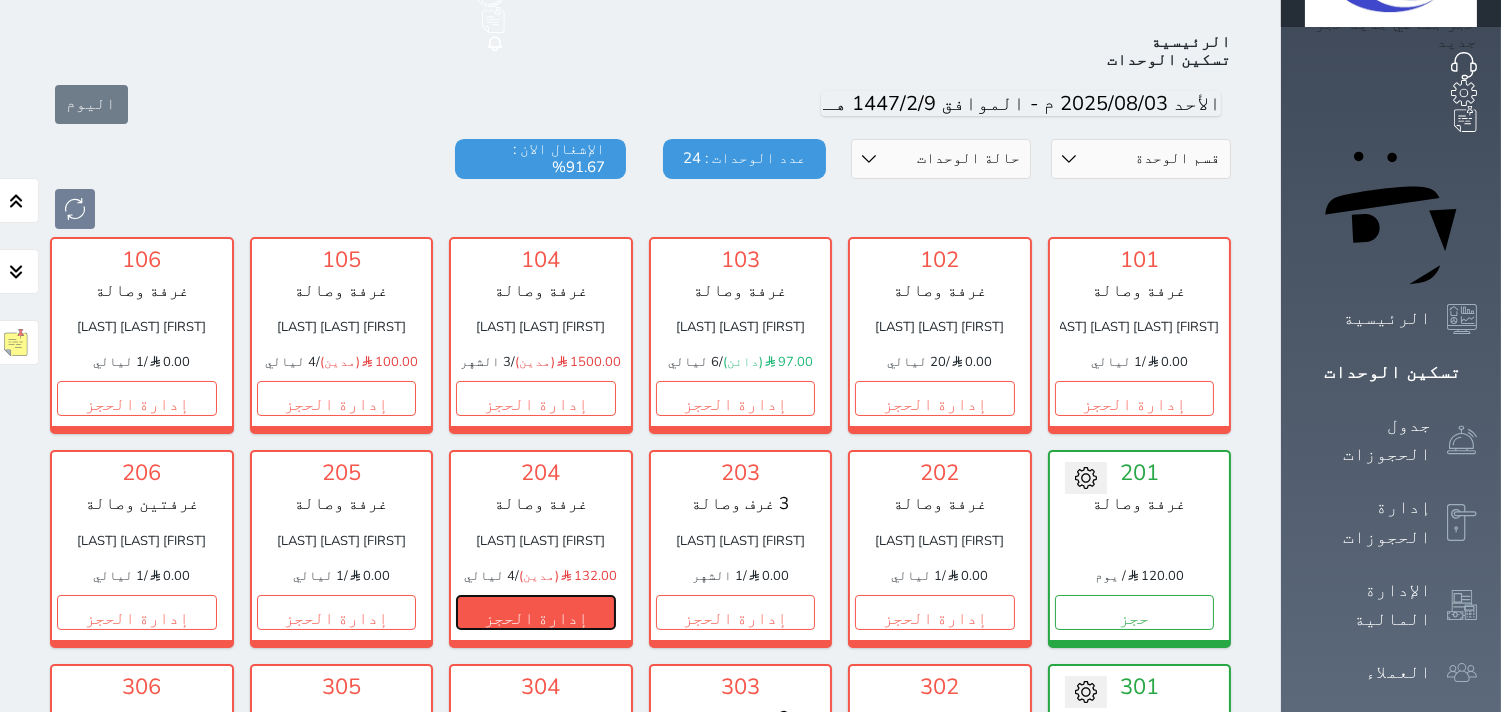 click on "إدارة الحجز" at bounding box center [536, 612] 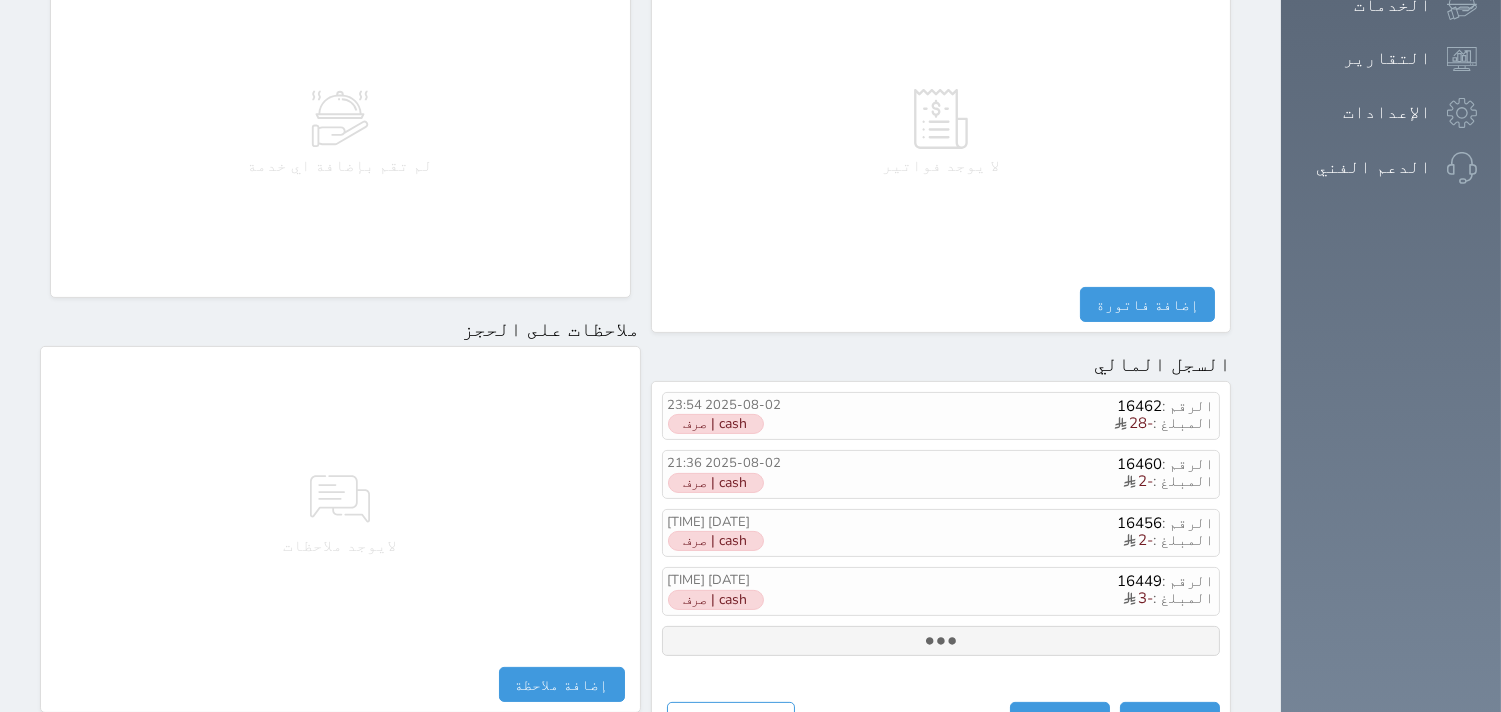 scroll, scrollTop: 1068, scrollLeft: 0, axis: vertical 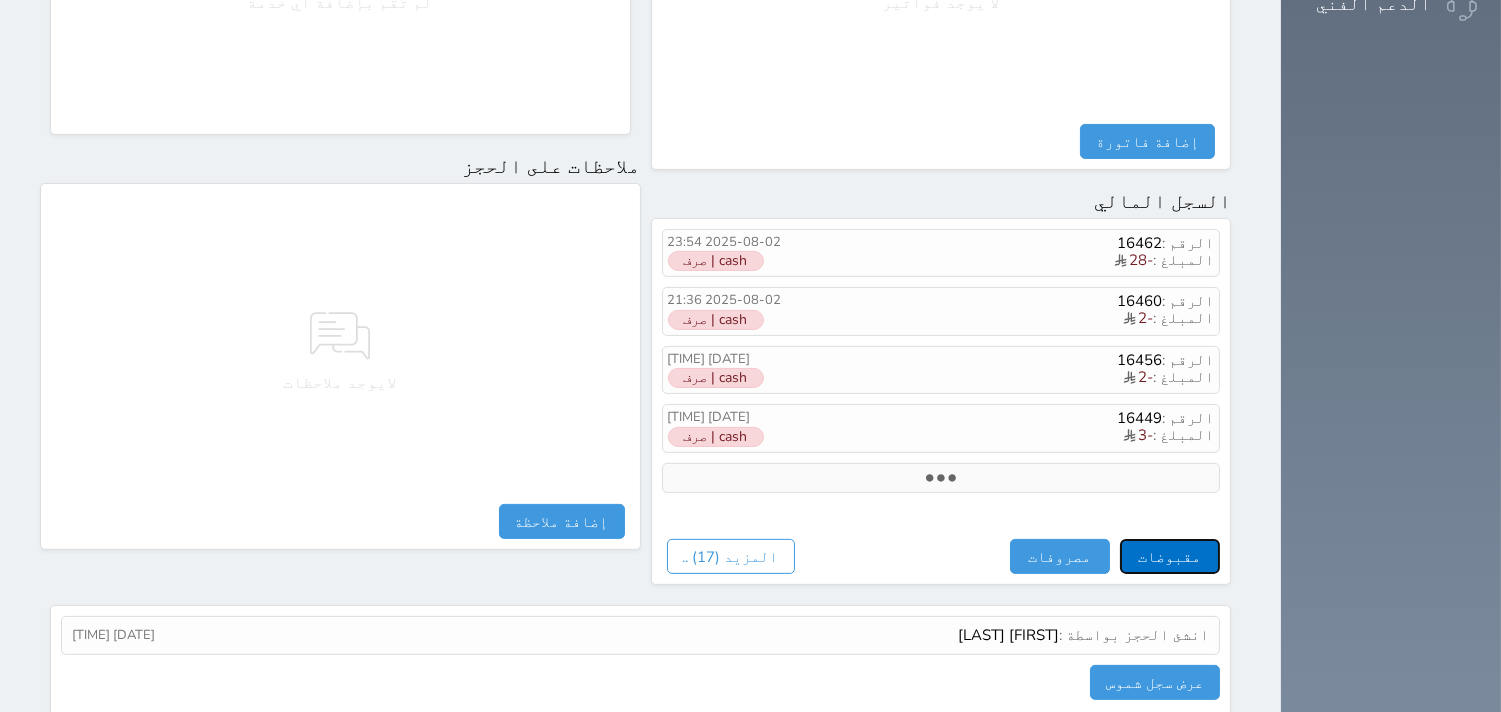 click on "مقبوضات" at bounding box center [1170, 556] 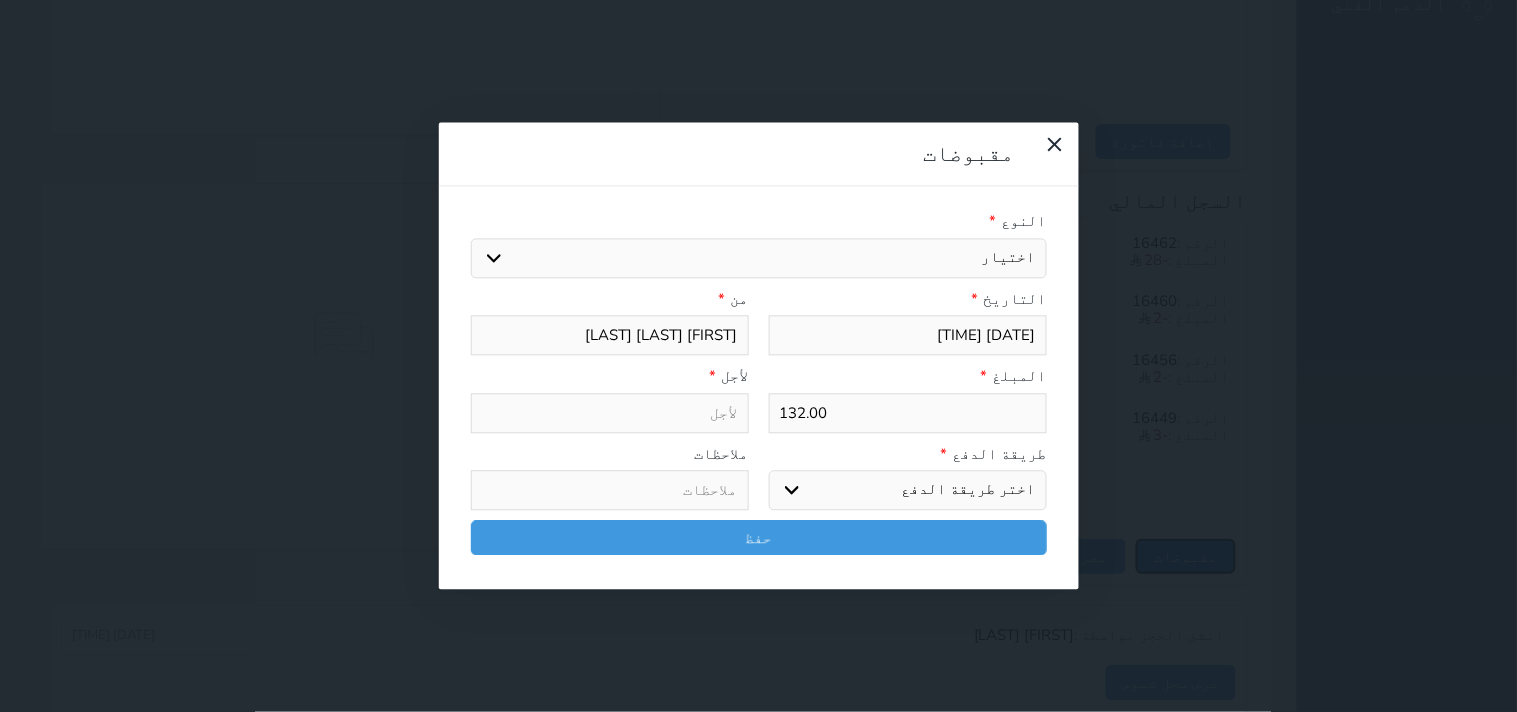 select 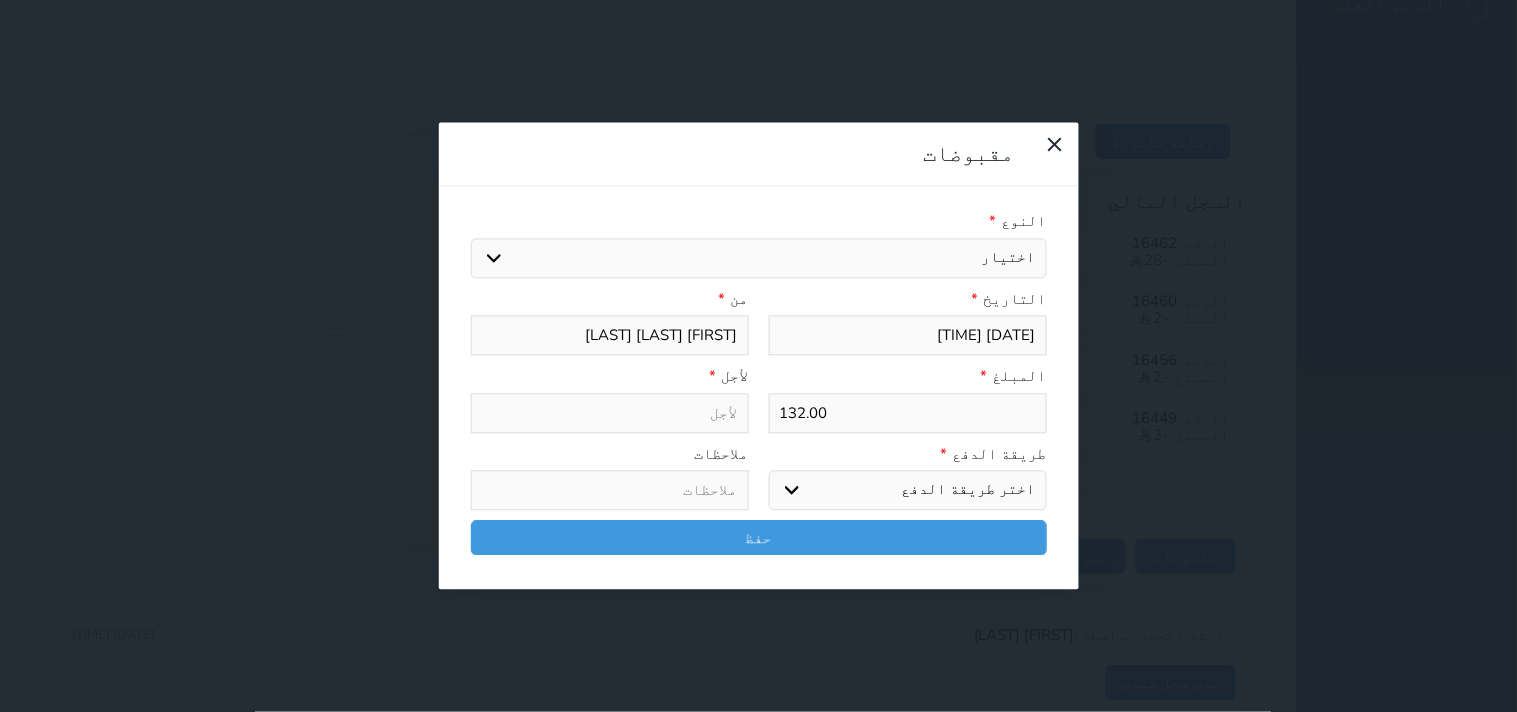 click on "اختيار   مقبوضات عامة قيمة إيجار فواتير تامين عربون لا ينطبق آخر مغسلة واي فاي - الإنترنت مواقف السيارات طعام الأغذية والمشروبات مشروبات المشروبات الباردة المشروبات الساخنة الإفطار غداء عشاء مخبز و كعك حمام سباحة الصالة الرياضية سبا و خدمات الجمال اختيار وإسقاط (خدمات النقل) ميني بار كابل - تلفزيون سرير إضافي تصفيف الشعر التسوق خدمات الجولات السياحية المنظمة خدمات الدليل السياحي الضريبه وبلدي" at bounding box center (759, 258) 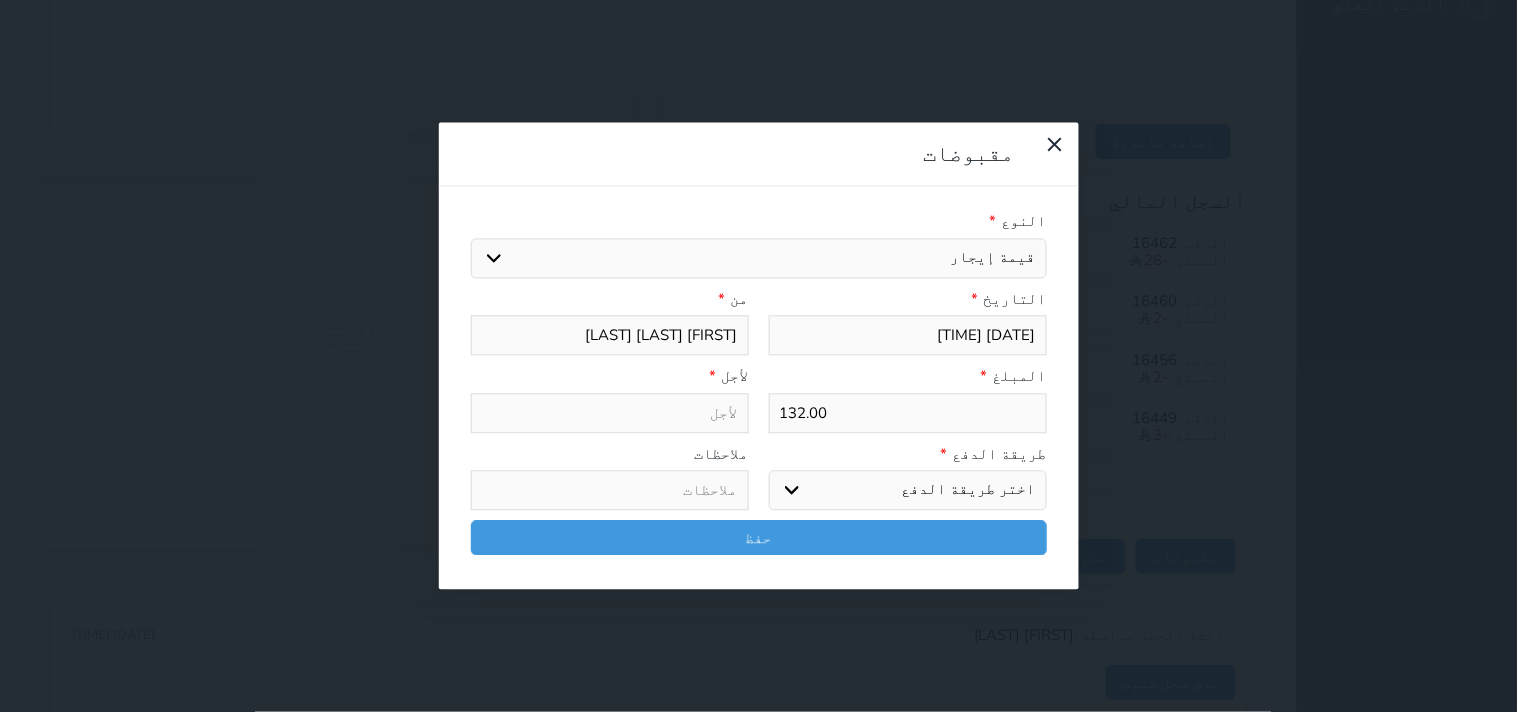 click on "اختيار   مقبوضات عامة قيمة إيجار فواتير تامين عربون لا ينطبق آخر مغسلة واي فاي - الإنترنت مواقف السيارات طعام الأغذية والمشروبات مشروبات المشروبات الباردة المشروبات الساخنة الإفطار غداء عشاء مخبز و كعك حمام سباحة الصالة الرياضية سبا و خدمات الجمال اختيار وإسقاط (خدمات النقل) ميني بار كابل - تلفزيون سرير إضافي تصفيف الشعر التسوق خدمات الجولات السياحية المنظمة خدمات الدليل السياحي الضريبه وبلدي" at bounding box center [759, 258] 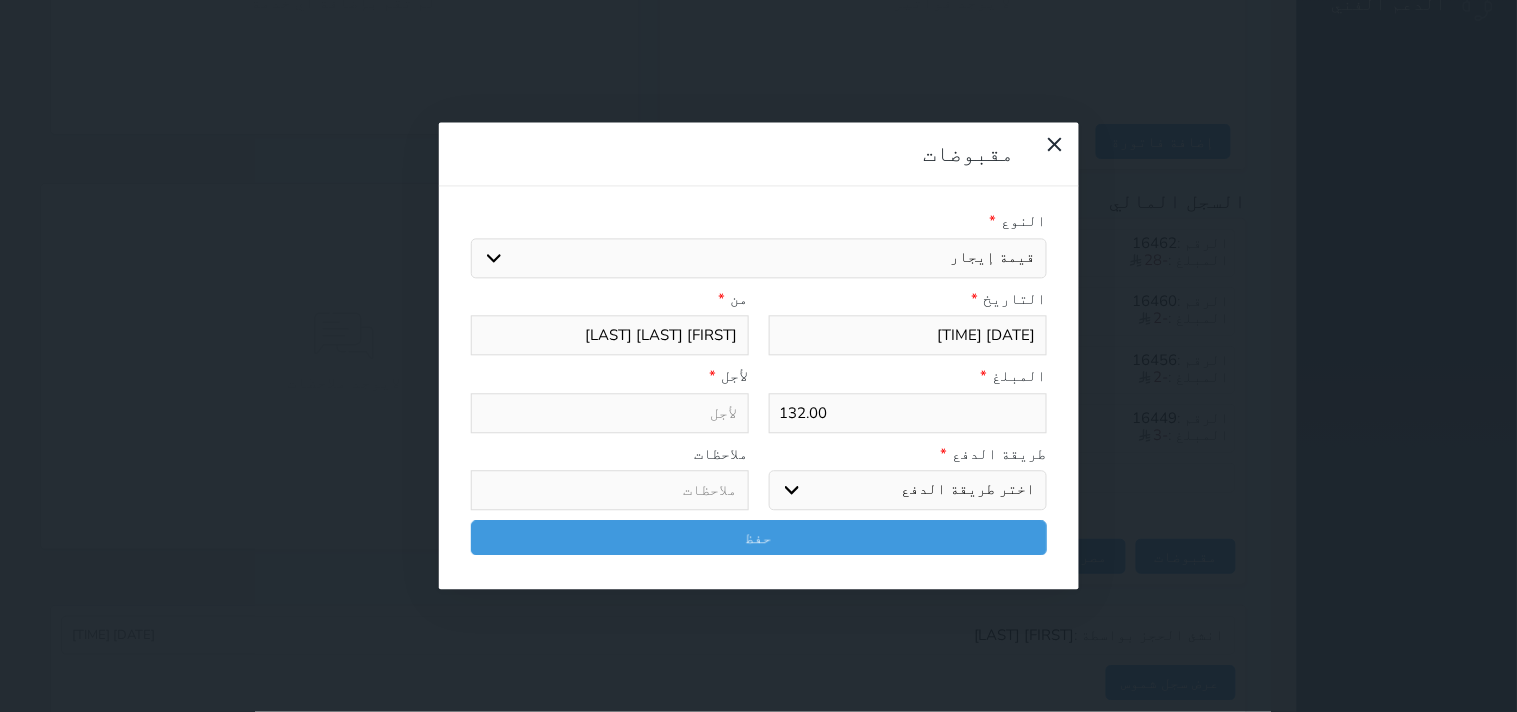 type on "قيمة إيجار - الوحدة - 204" 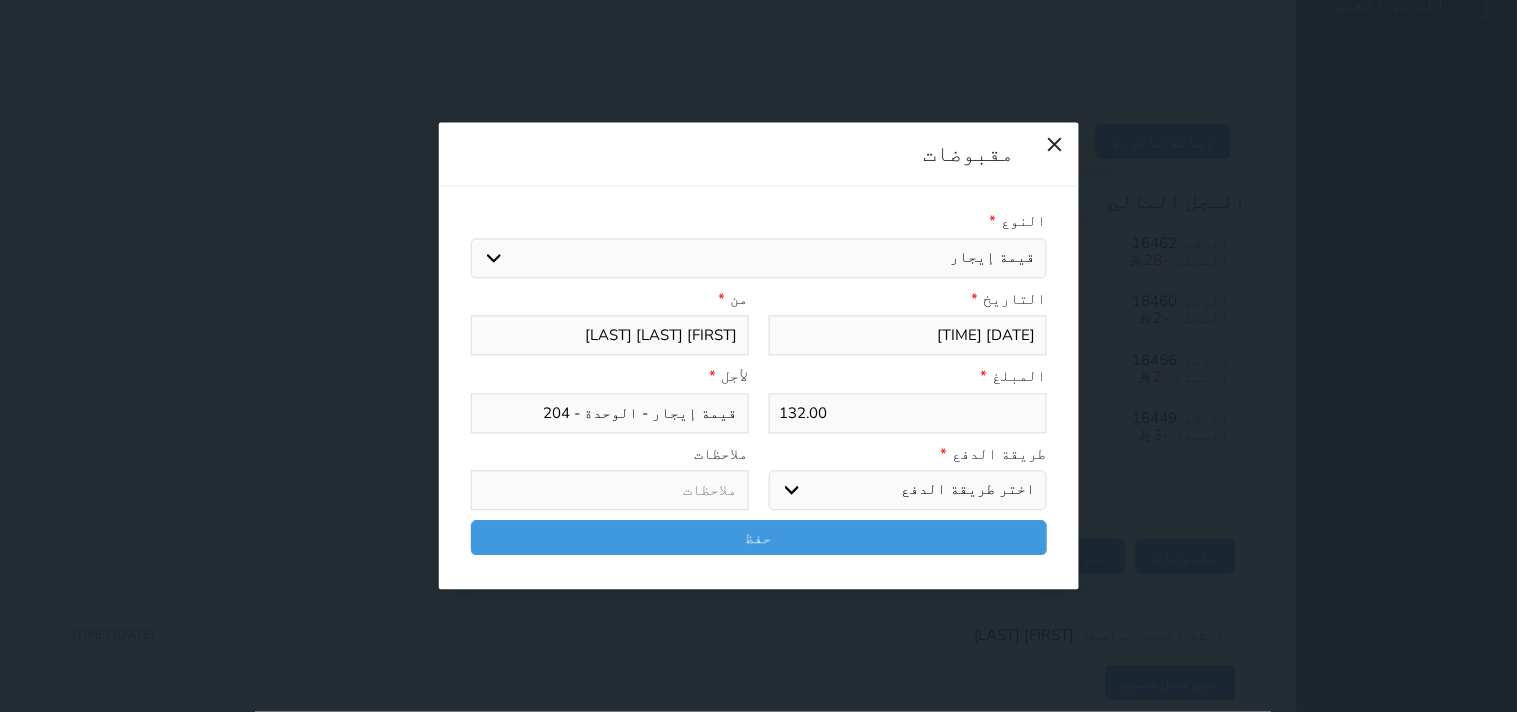 select 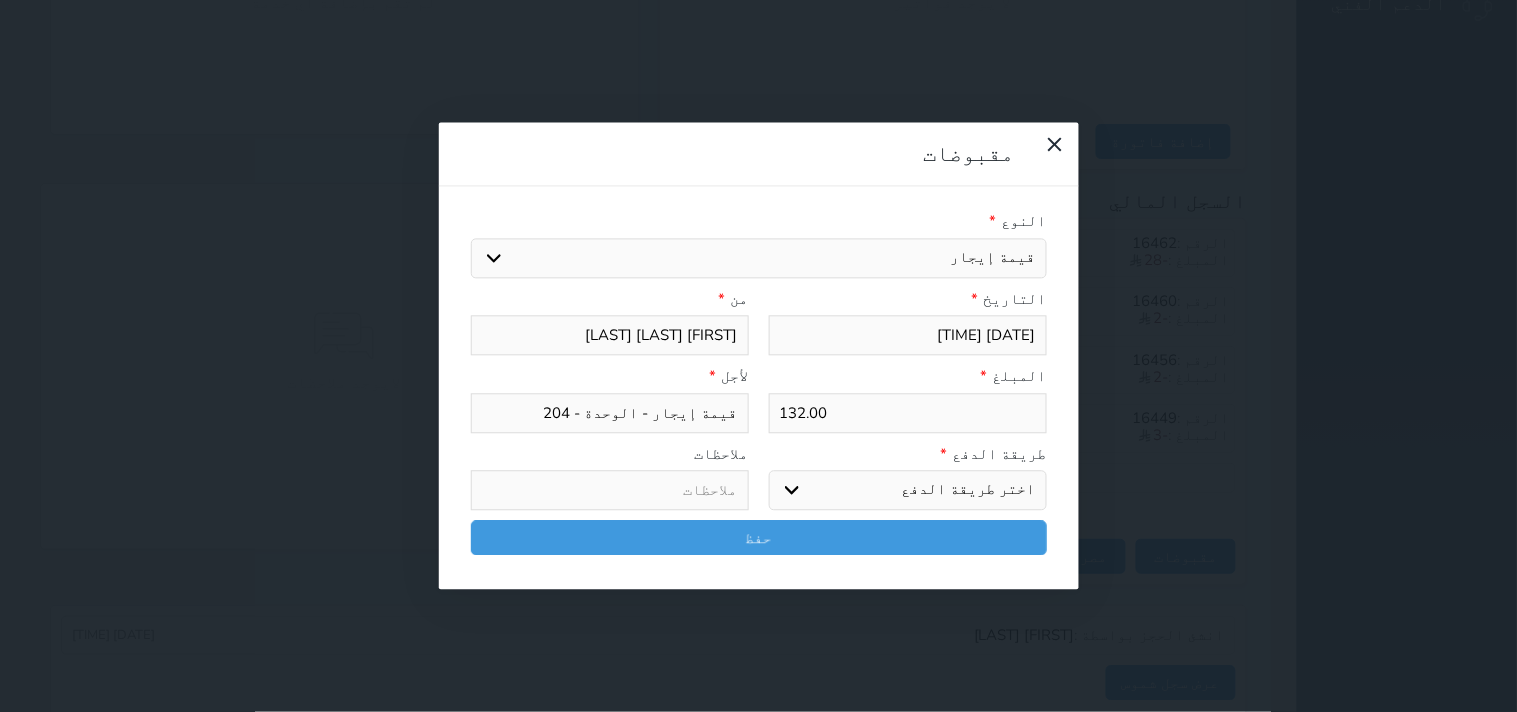click on "132.00" at bounding box center [908, 413] 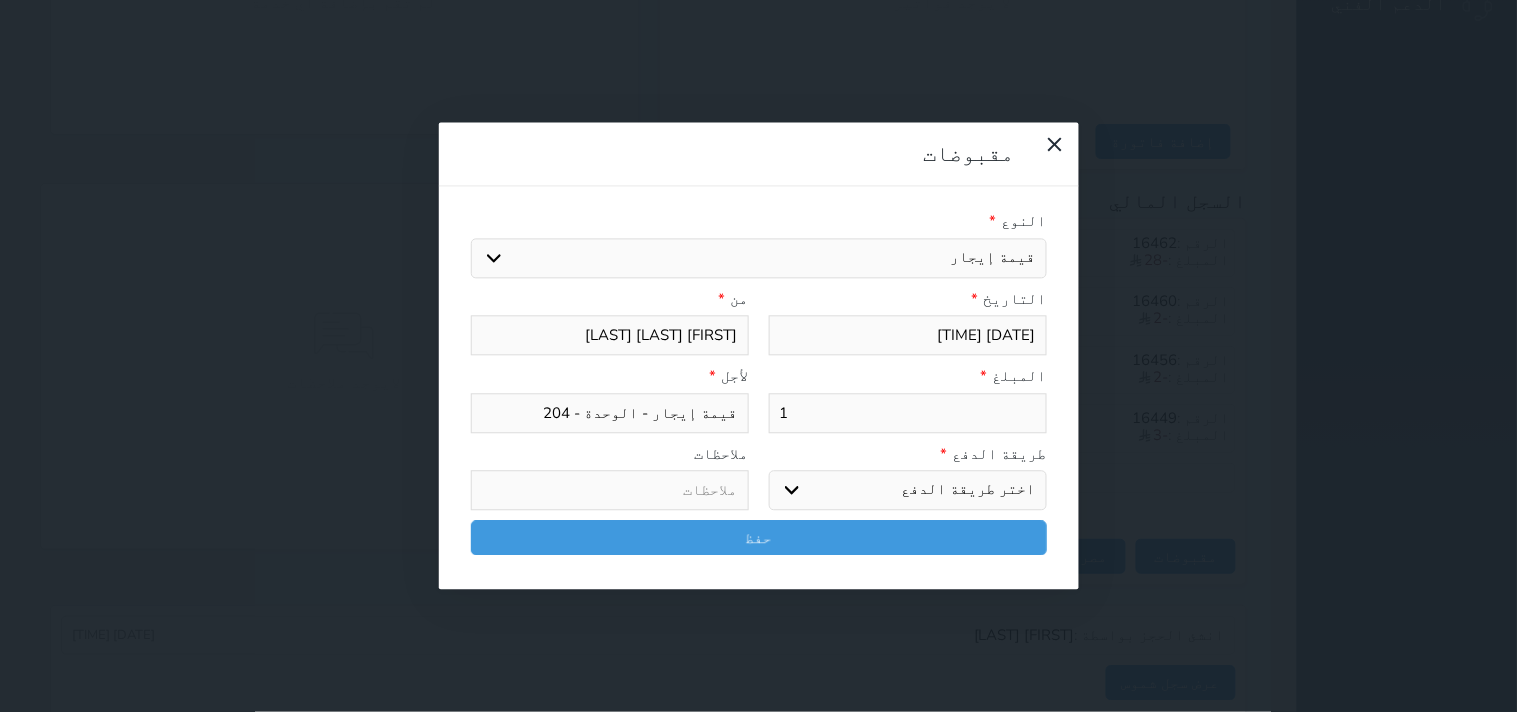 type on "10" 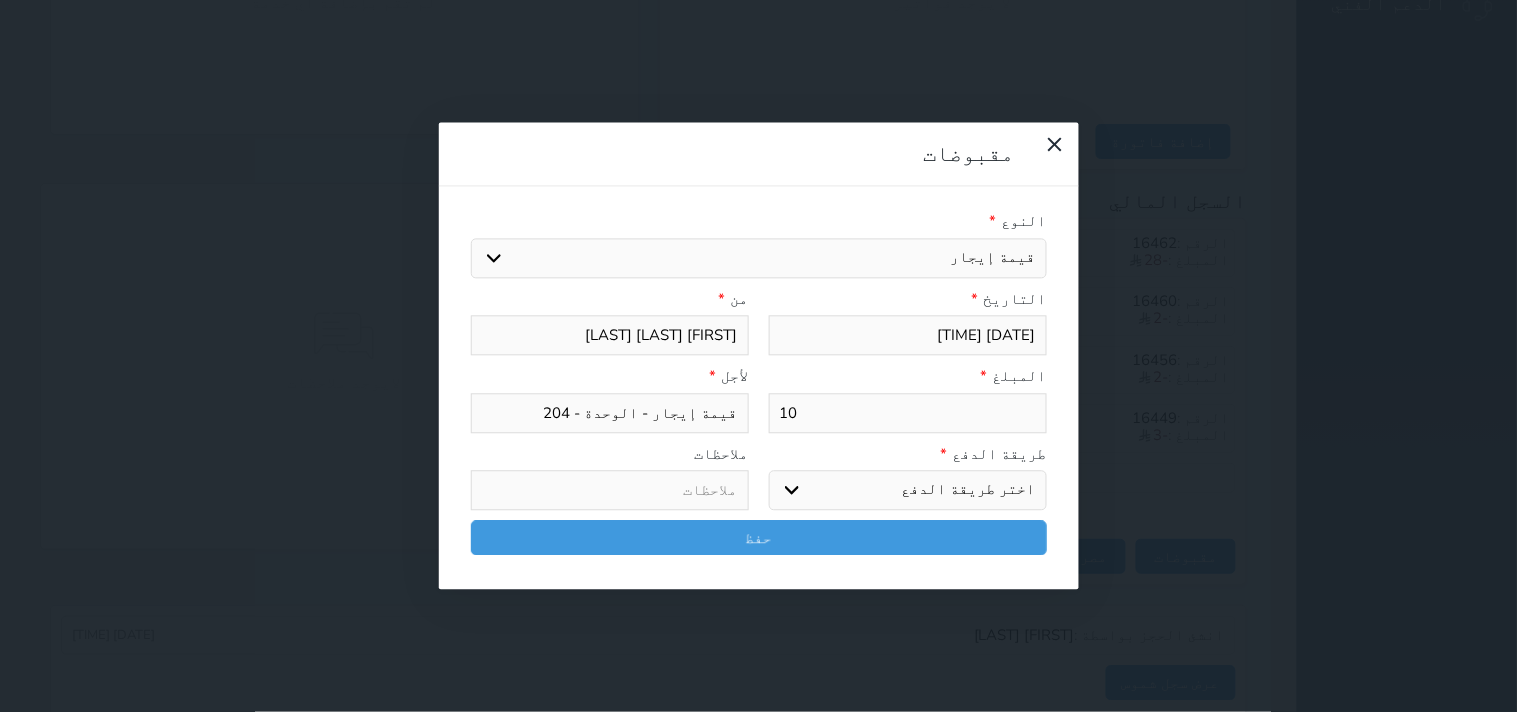 select 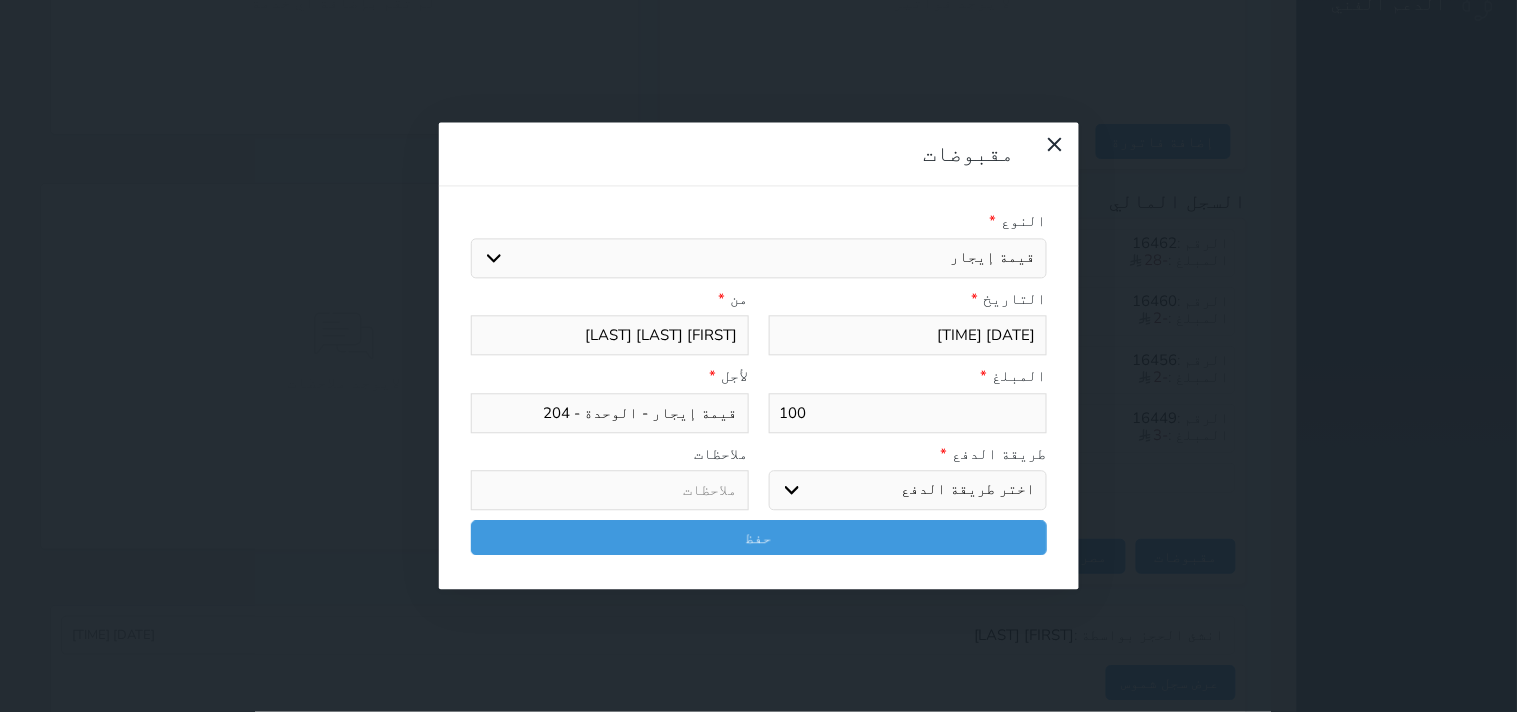 type on "100" 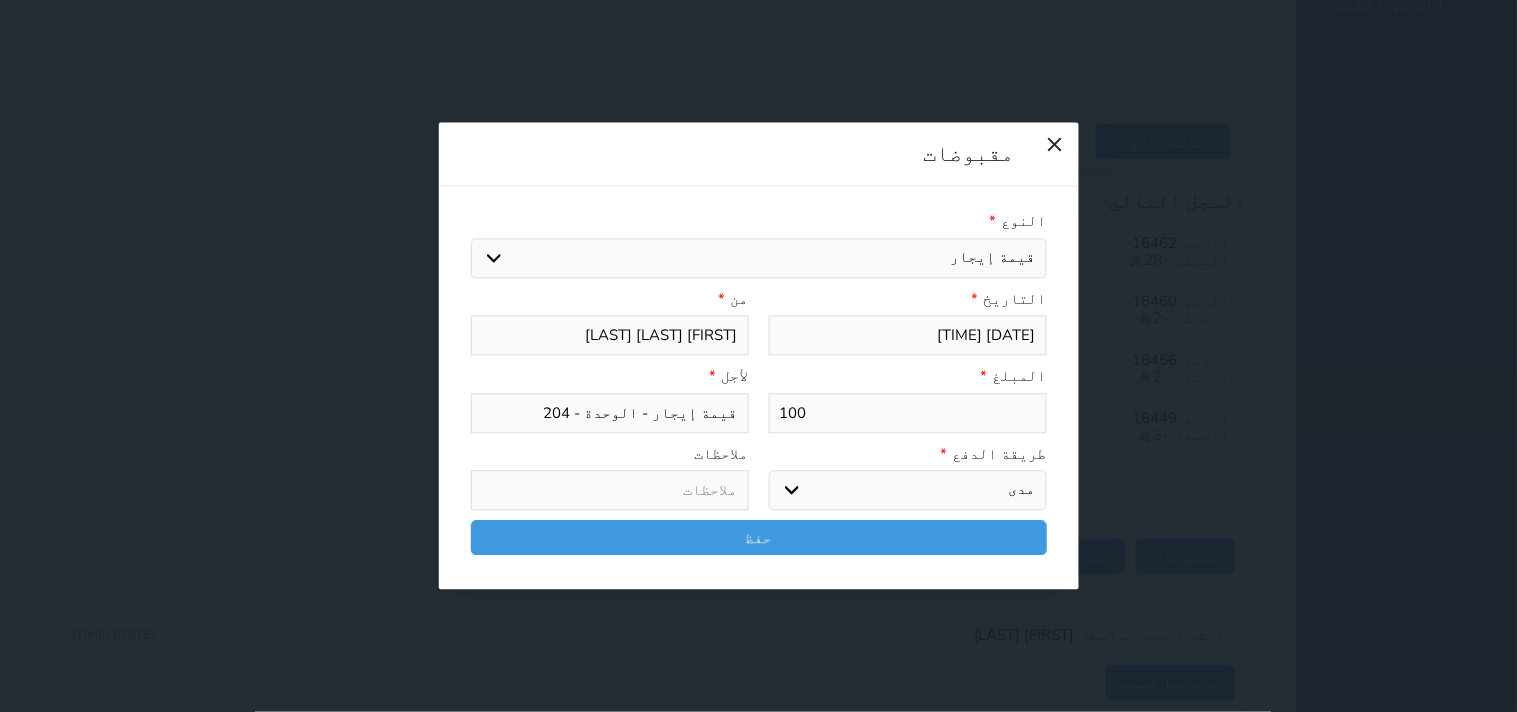 click on "اختر طريقة الدفع   دفع نقدى   تحويل بنكى   مدى   بطاقة ائتمان   آجل" at bounding box center (908, 491) 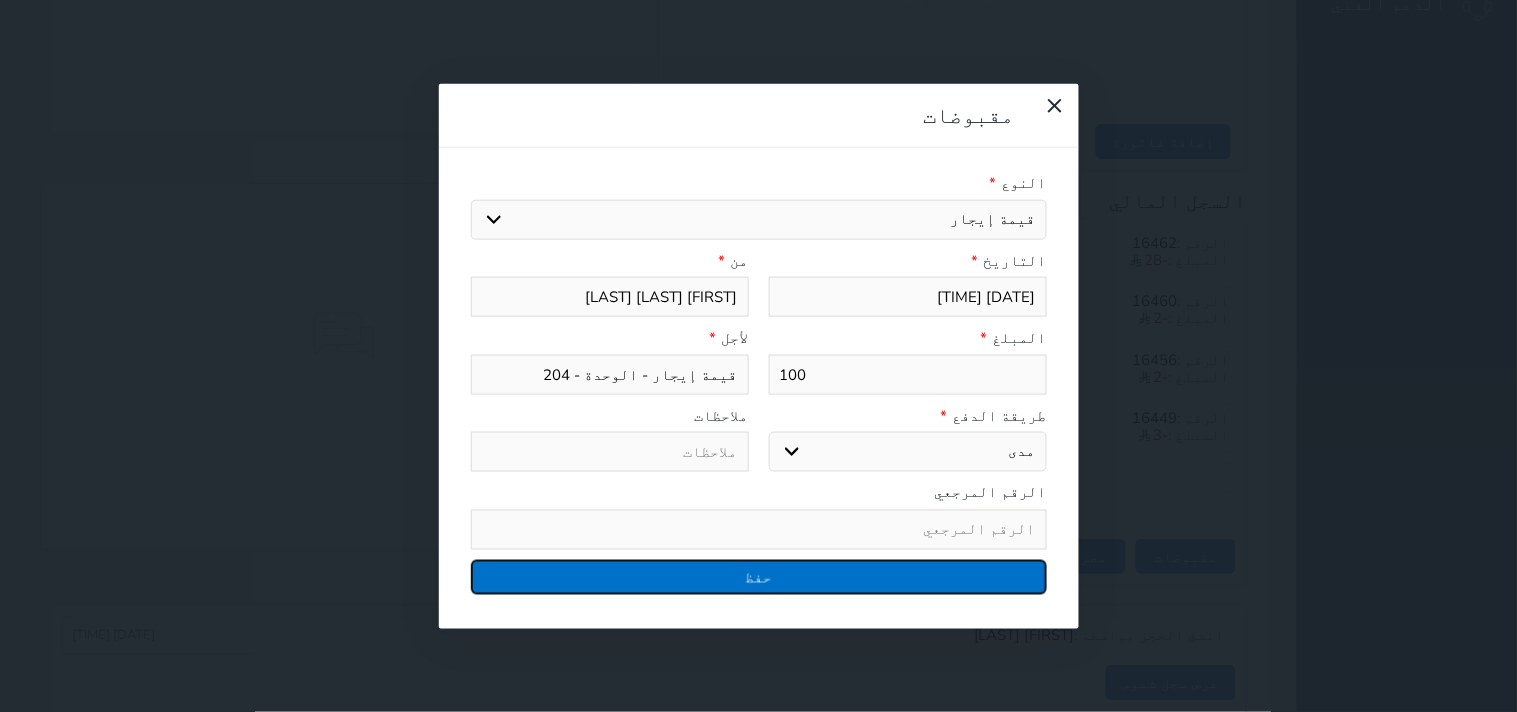 click on "حفظ" at bounding box center [759, 576] 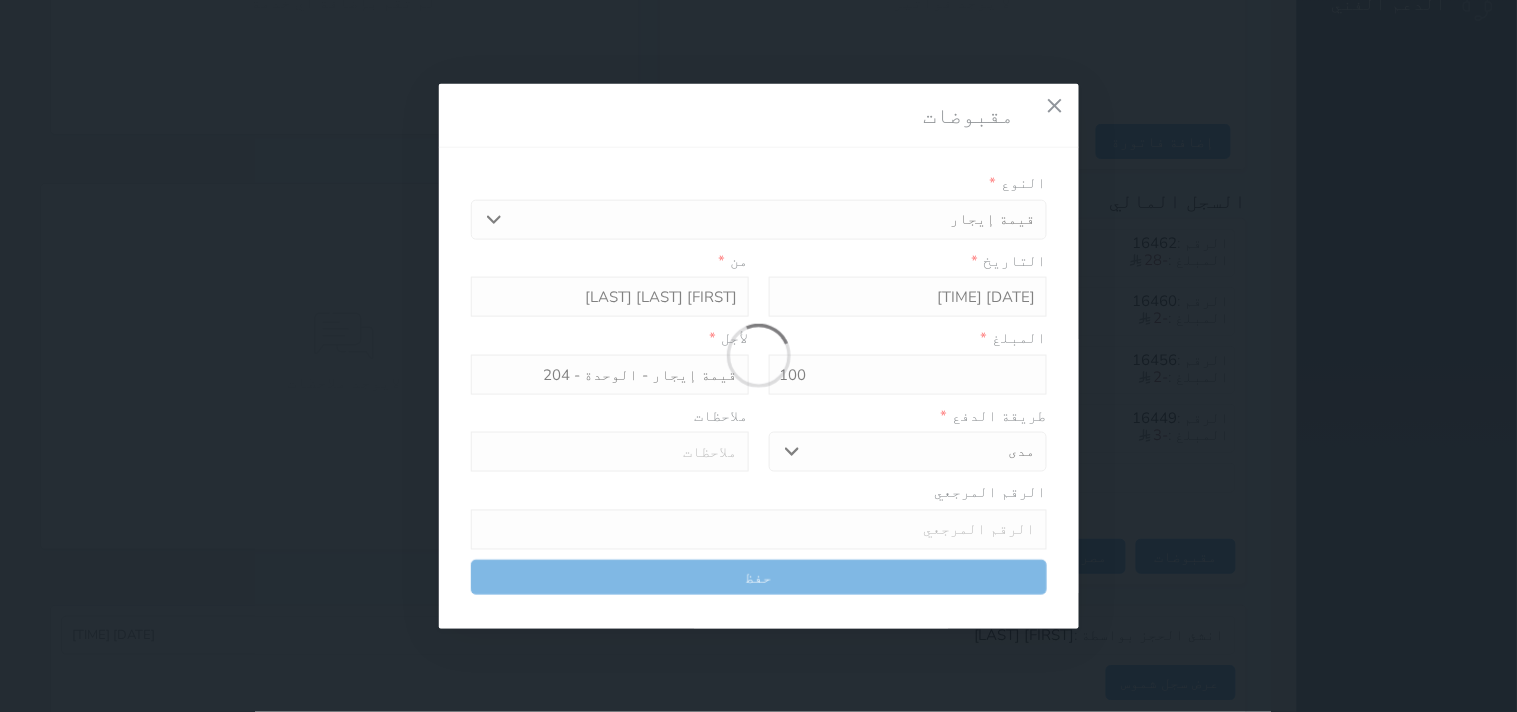 select 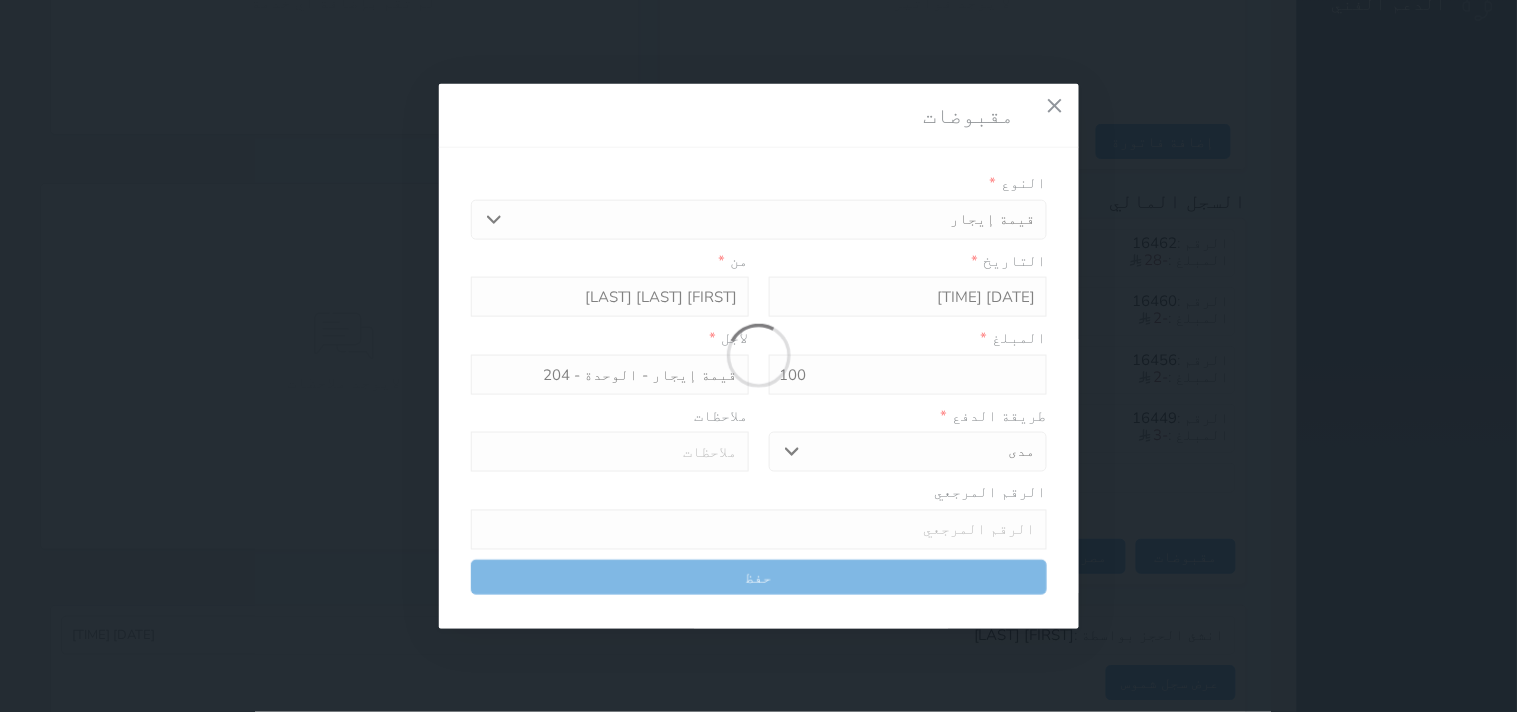 type 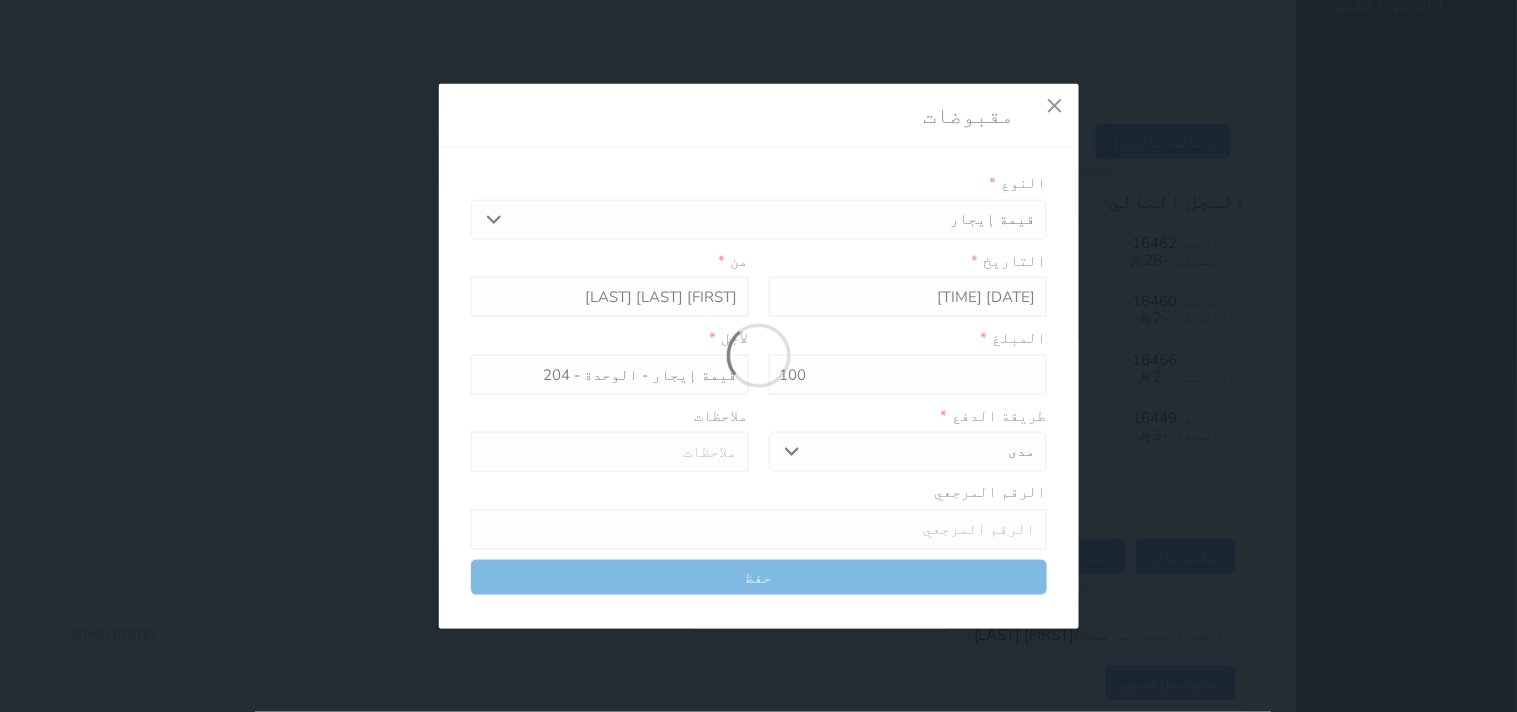 type on "0" 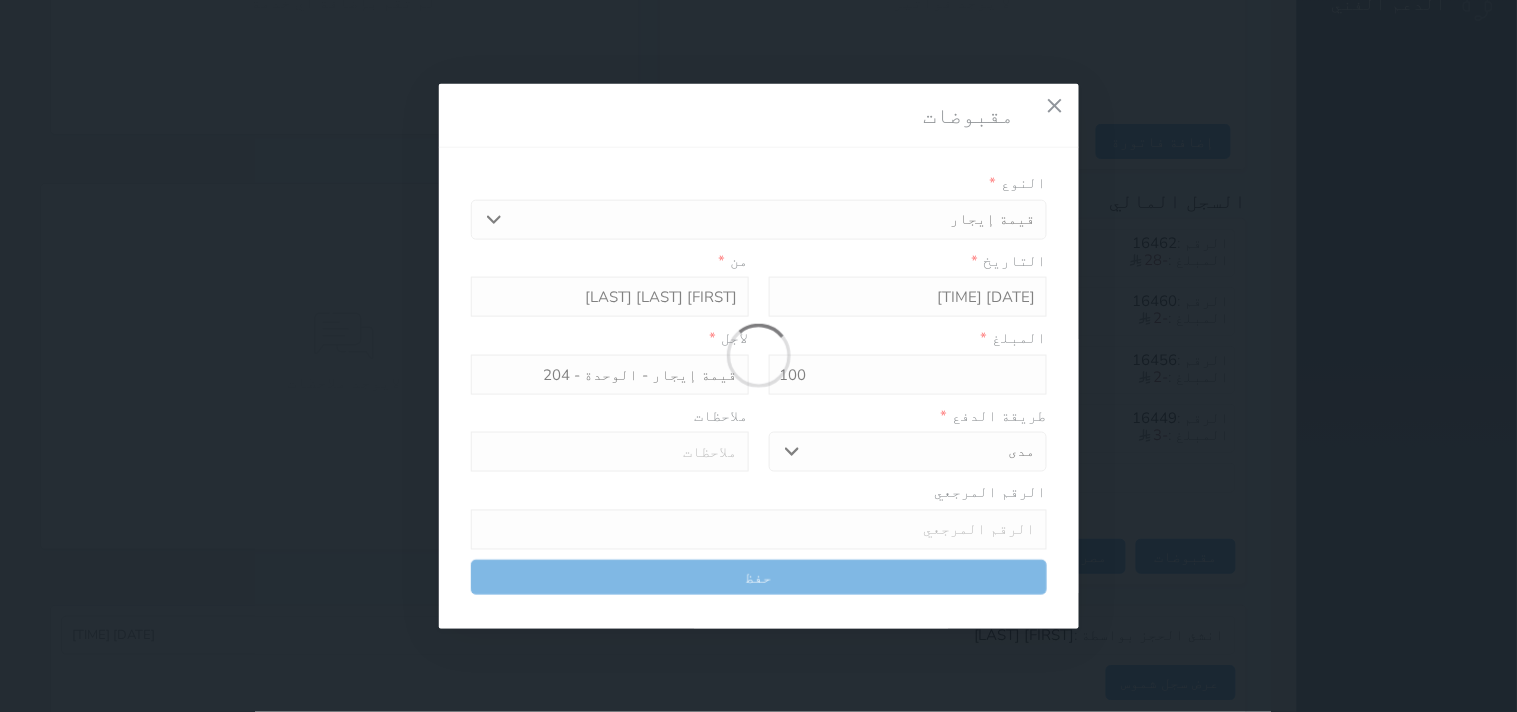 select 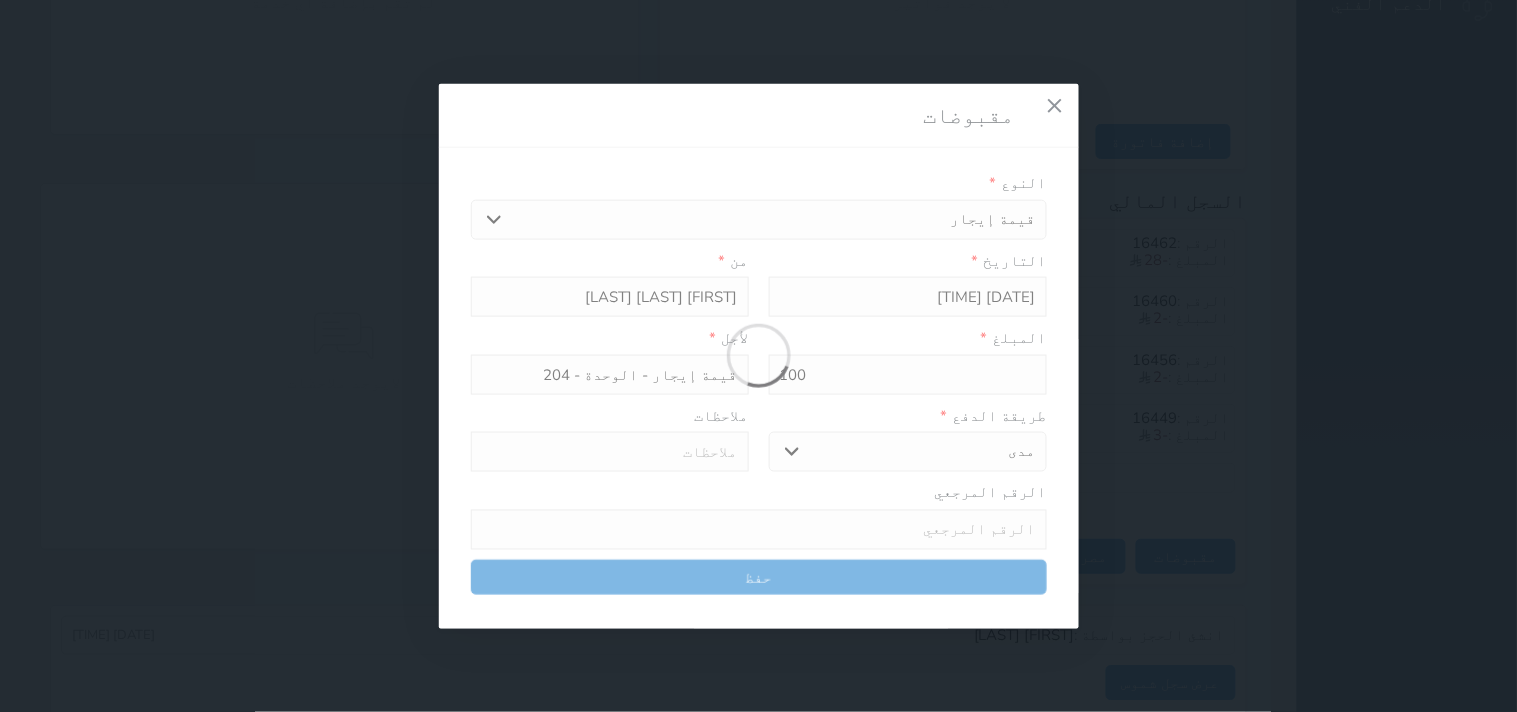 type on "0" 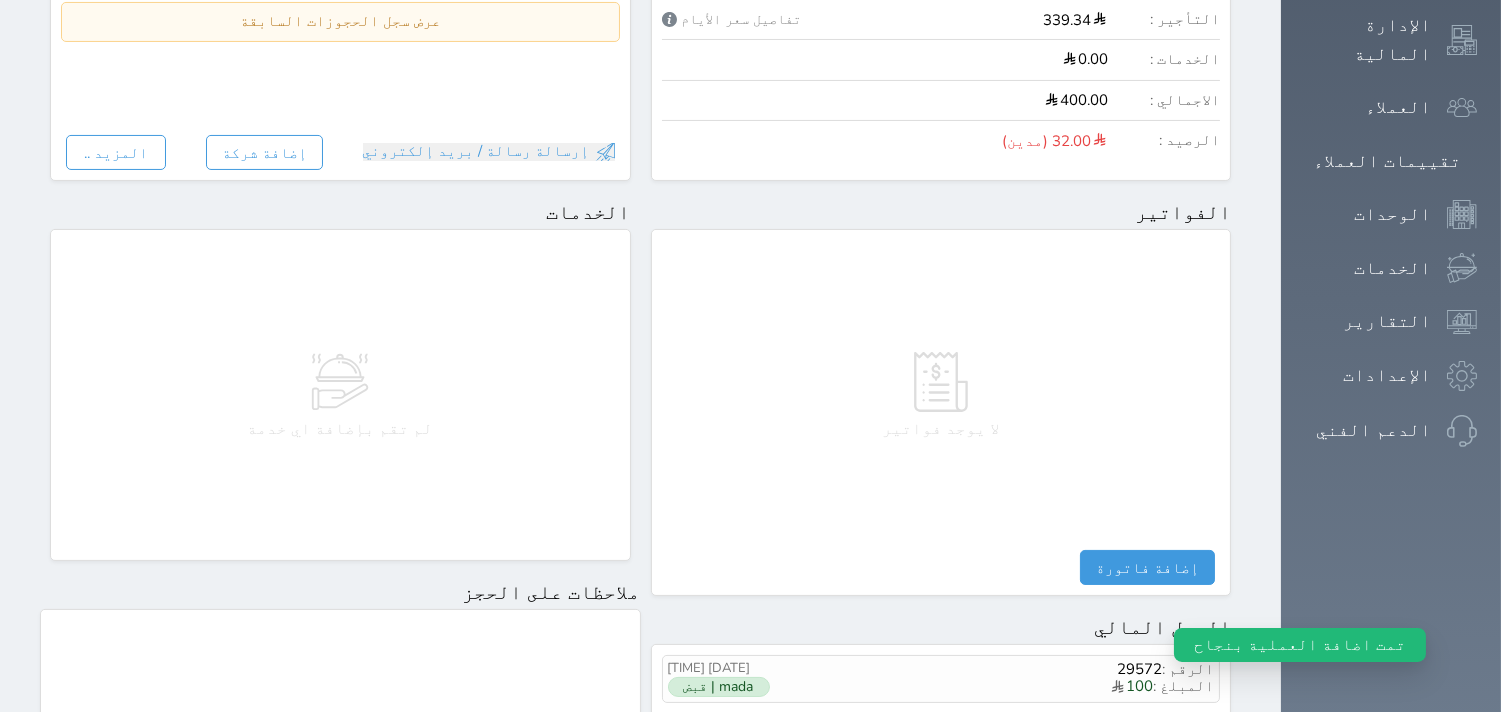 scroll, scrollTop: 1068, scrollLeft: 0, axis: vertical 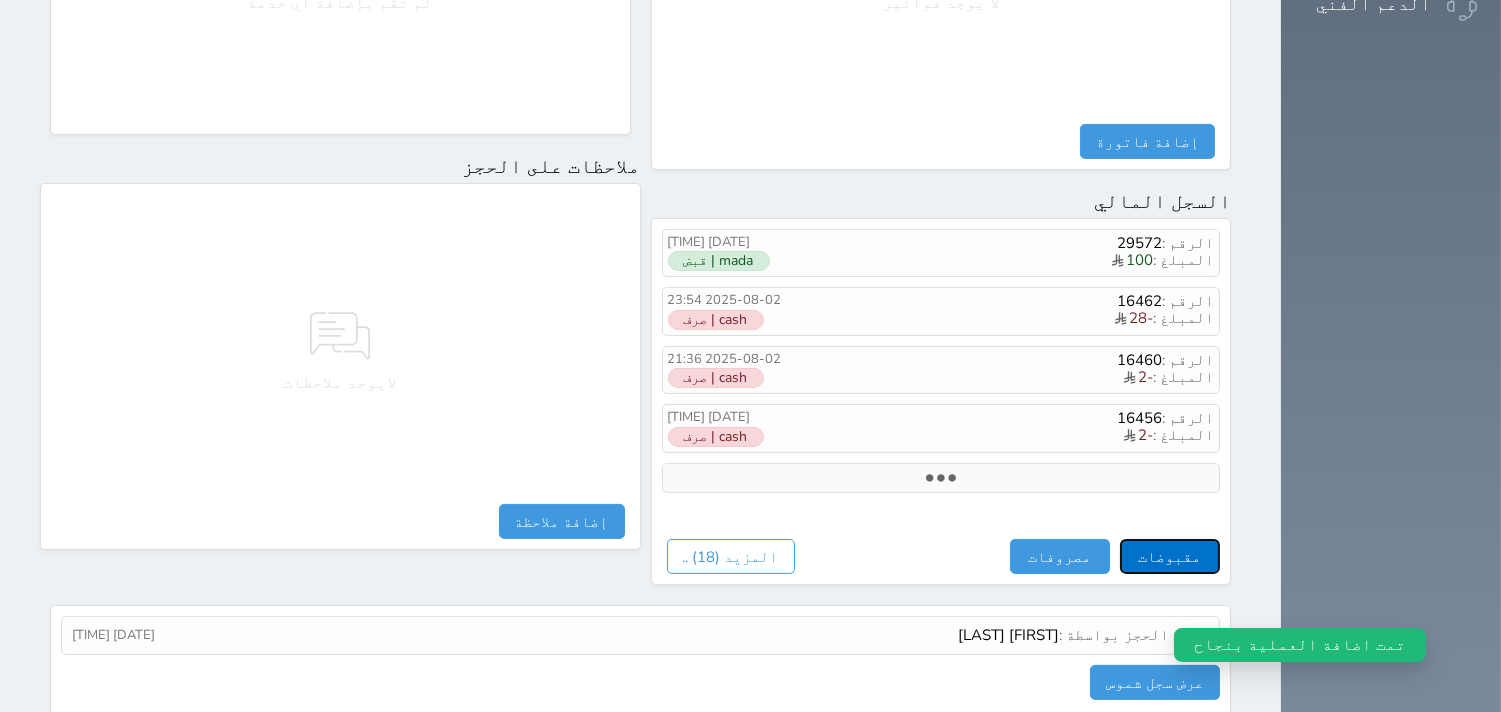 click on "مقبوضات" at bounding box center [1170, 556] 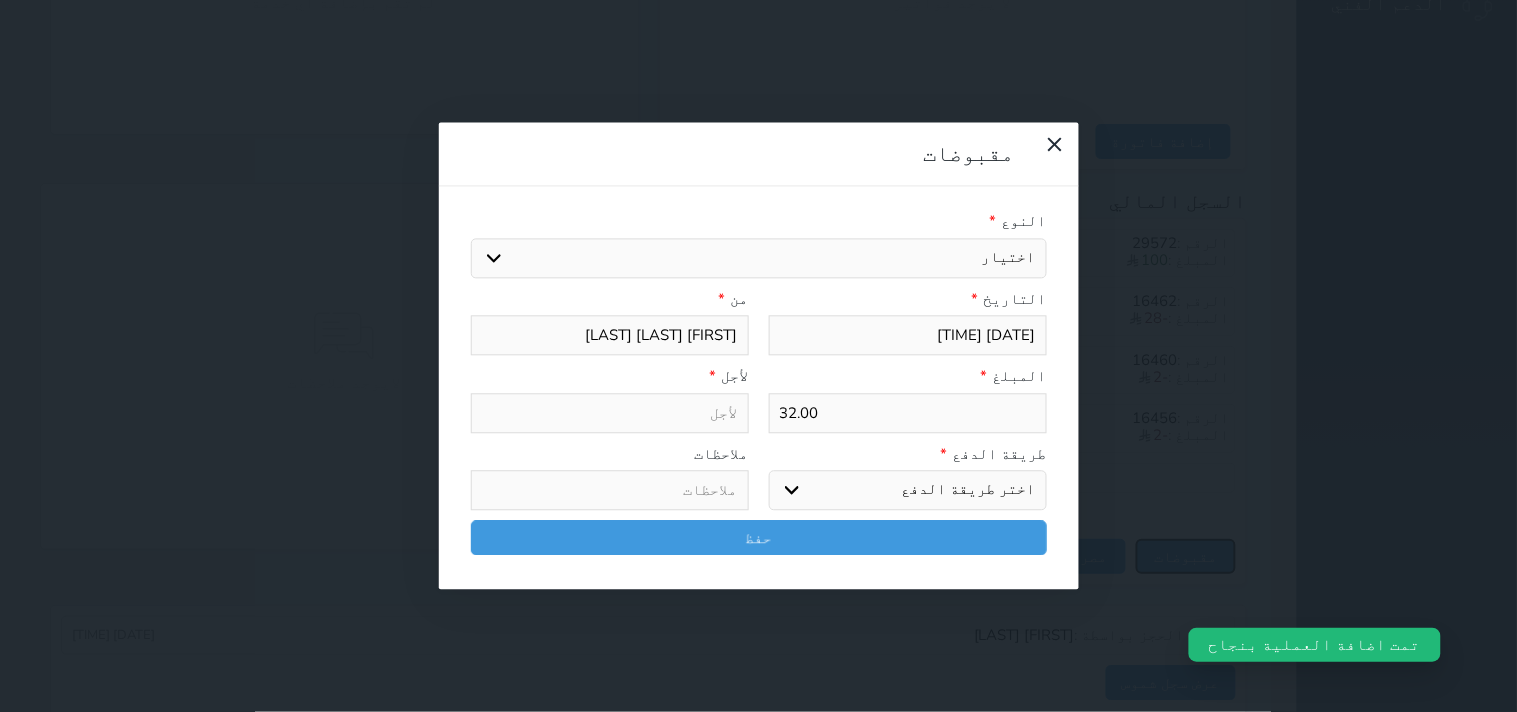 select 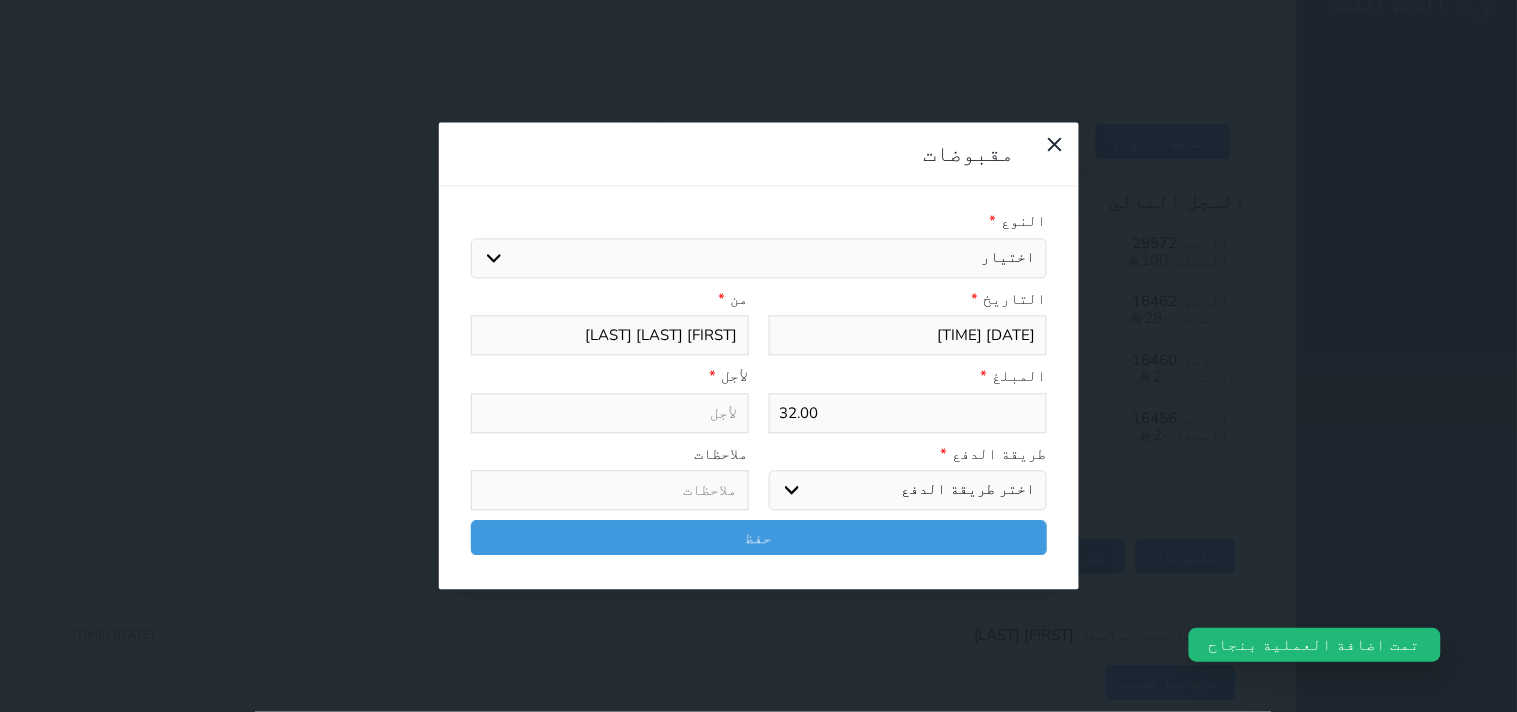 click on "اختيار   مقبوضات عامة قيمة إيجار فواتير تامين عربون لا ينطبق آخر مغسلة واي فاي - الإنترنت مواقف السيارات طعام الأغذية والمشروبات مشروبات المشروبات الباردة المشروبات الساخنة الإفطار غداء عشاء مخبز و كعك حمام سباحة الصالة الرياضية سبا و خدمات الجمال اختيار وإسقاط (خدمات النقل) ميني بار كابل - تلفزيون سرير إضافي تصفيف الشعر التسوق خدمات الجولات السياحية المنظمة خدمات الدليل السياحي الضريبه وبلدي" at bounding box center [759, 258] 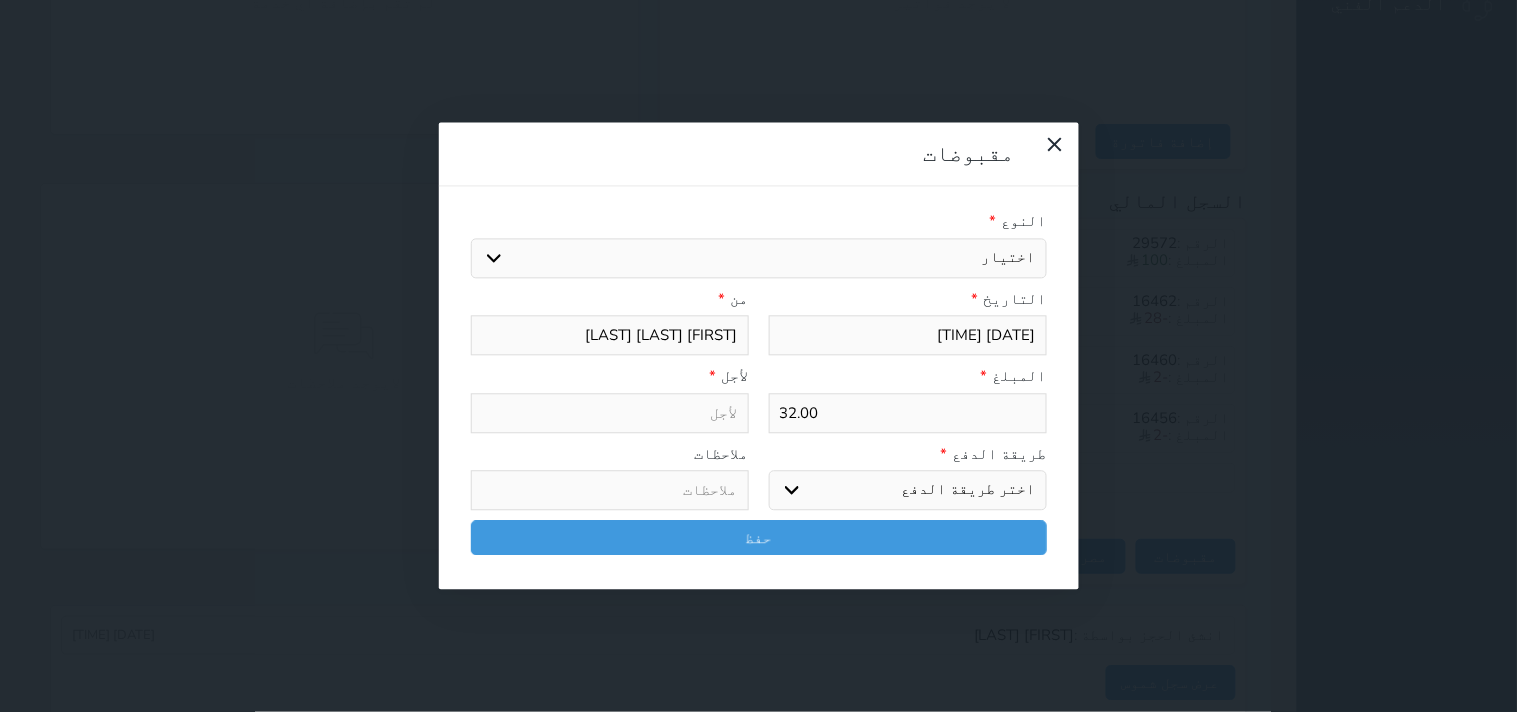 select on "28445" 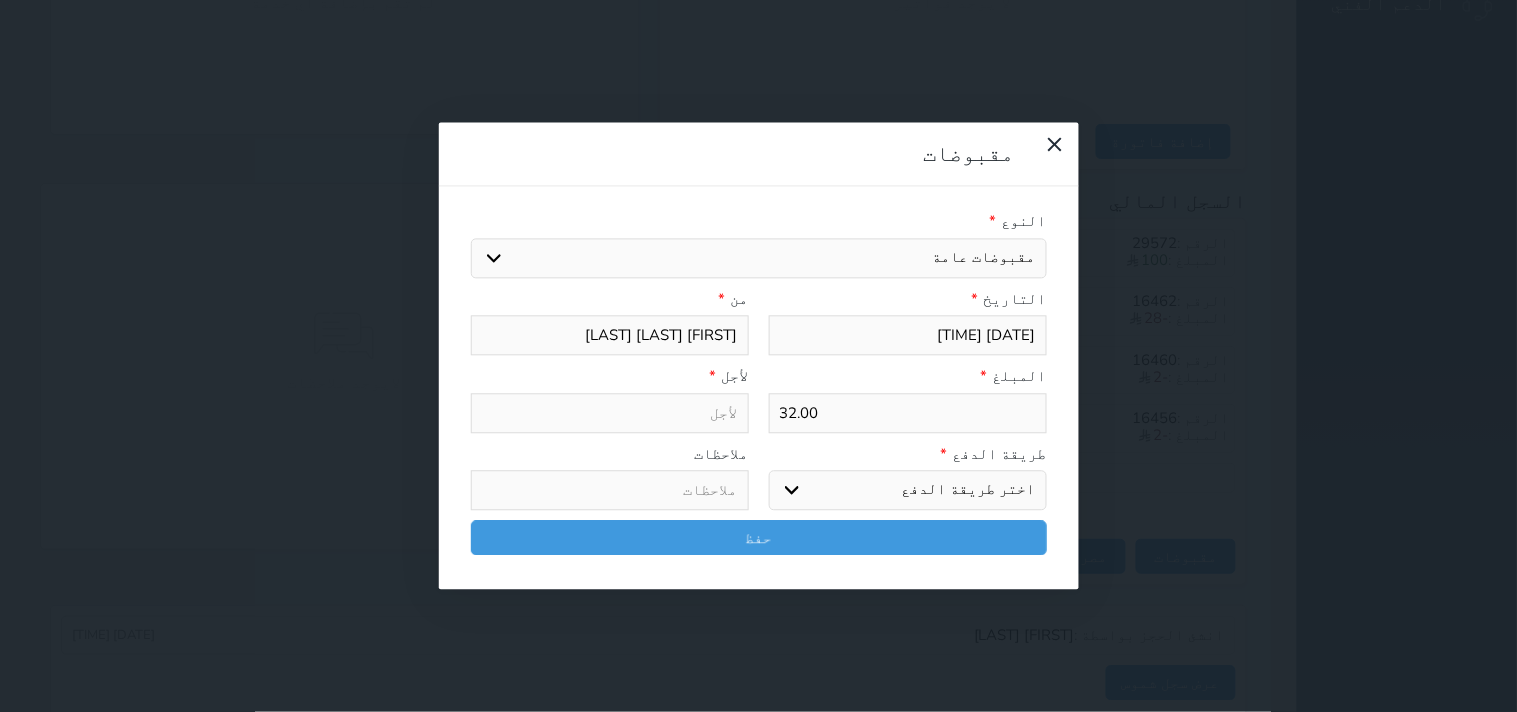 click on "اختيار   مقبوضات عامة قيمة إيجار فواتير تامين عربون لا ينطبق آخر مغسلة واي فاي - الإنترنت مواقف السيارات طعام الأغذية والمشروبات مشروبات المشروبات الباردة المشروبات الساخنة الإفطار غداء عشاء مخبز و كعك حمام سباحة الصالة الرياضية سبا و خدمات الجمال اختيار وإسقاط (خدمات النقل) ميني بار كابل - تلفزيون سرير إضافي تصفيف الشعر التسوق خدمات الجولات السياحية المنظمة خدمات الدليل السياحي الضريبه وبلدي" at bounding box center [759, 258] 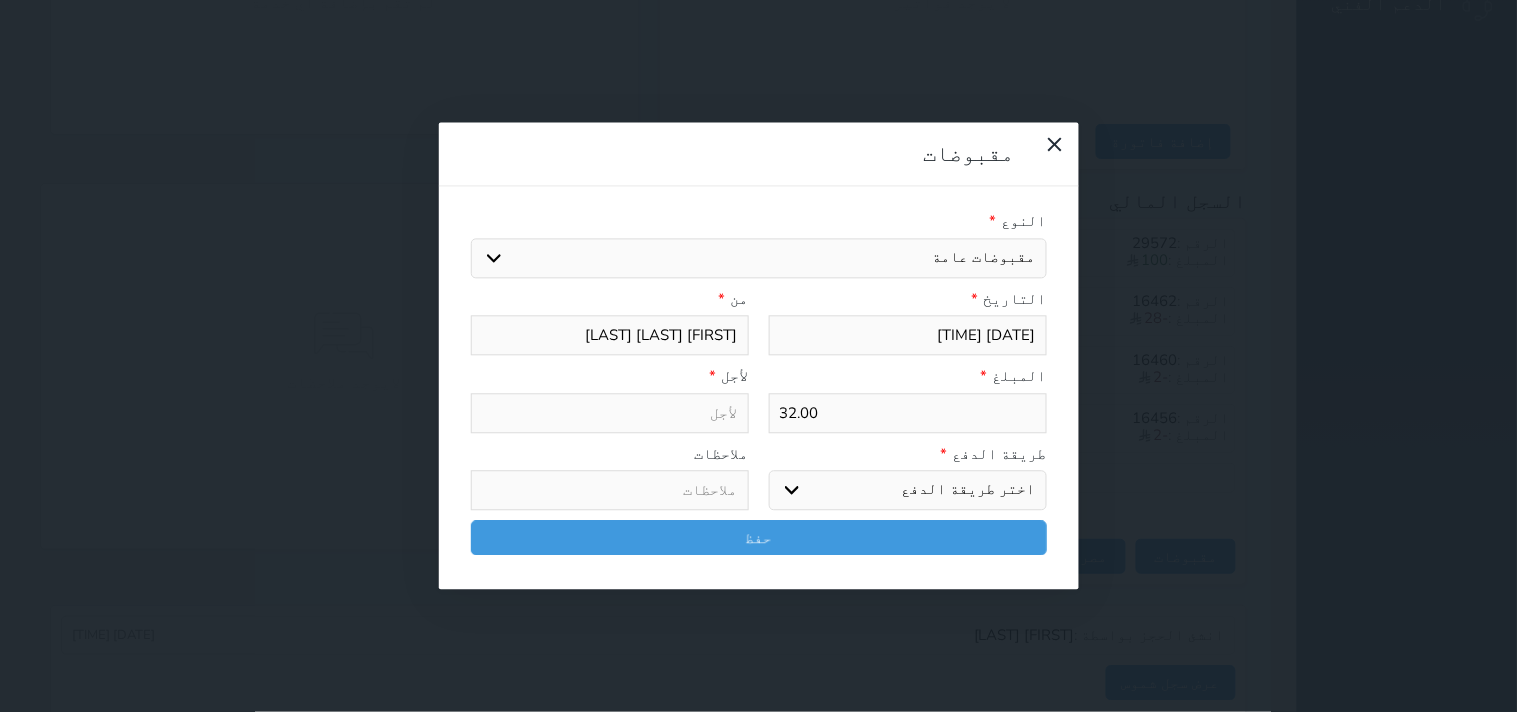 select 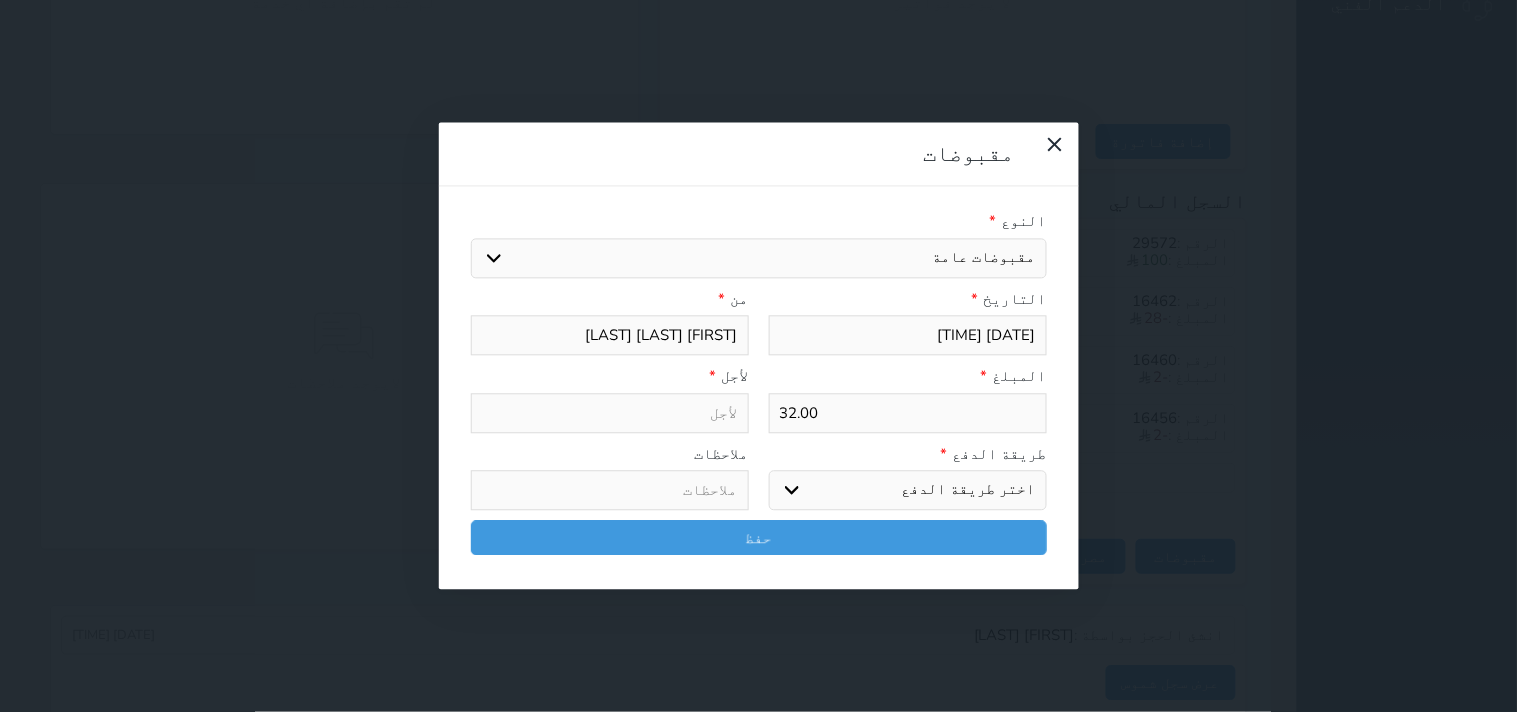 type on "مقبوضات عامة - الوحدة - 204" 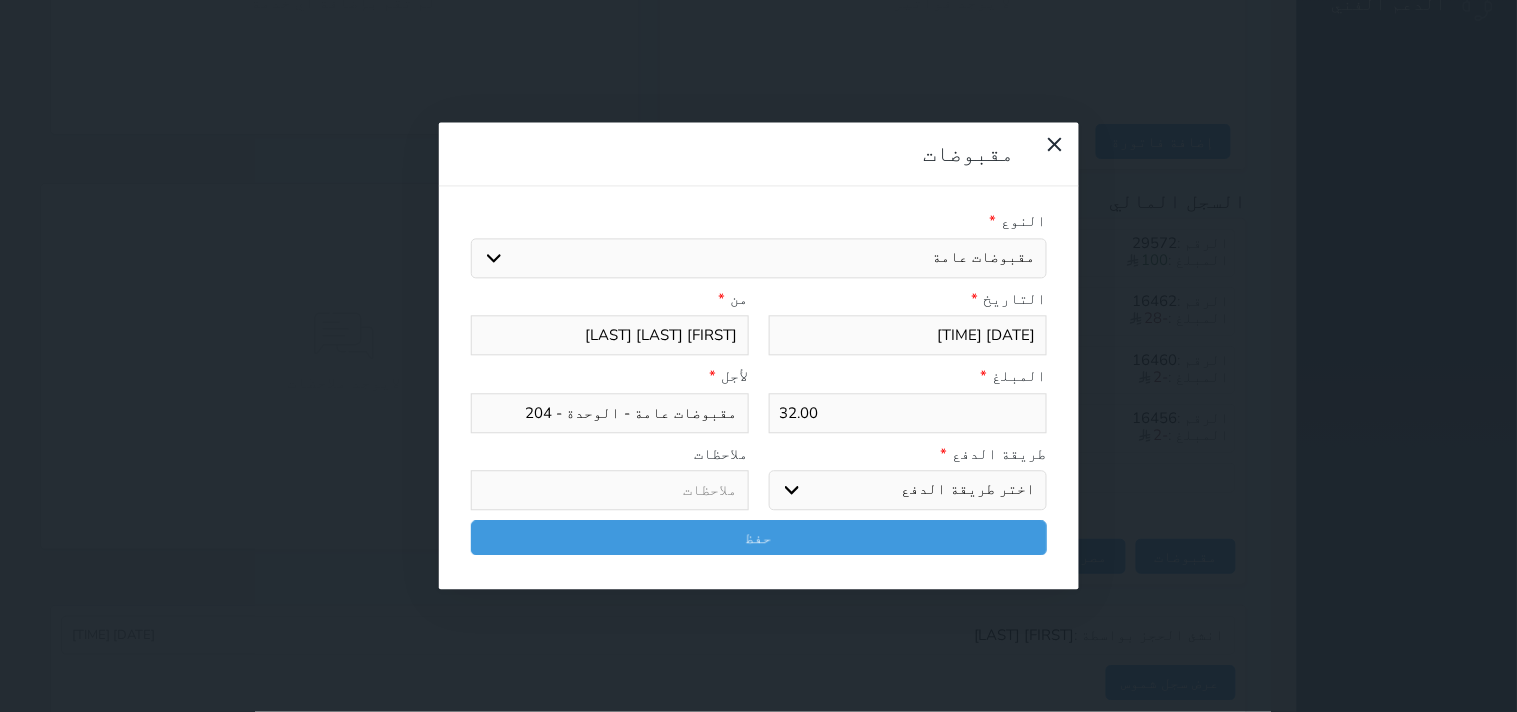 click on "32.00" at bounding box center (908, 413) 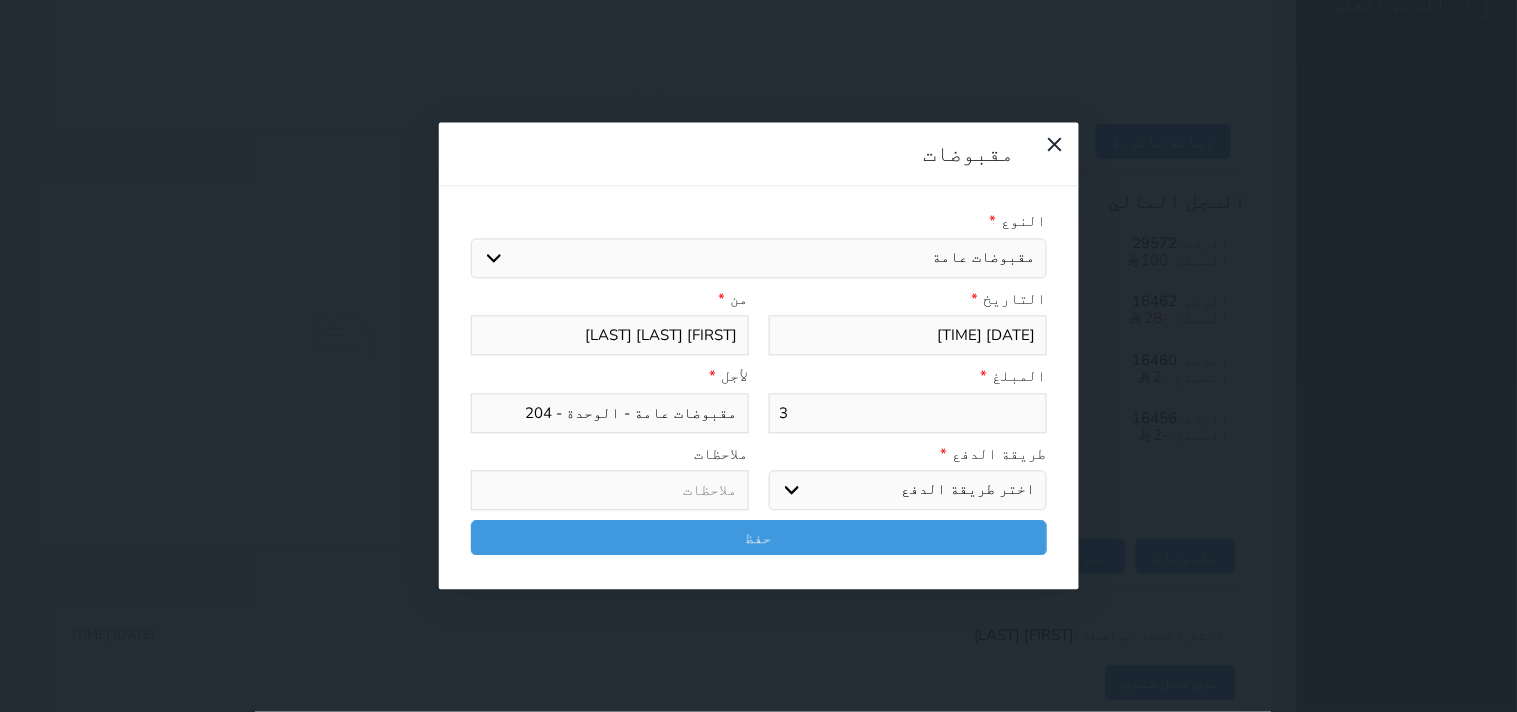 type on "32" 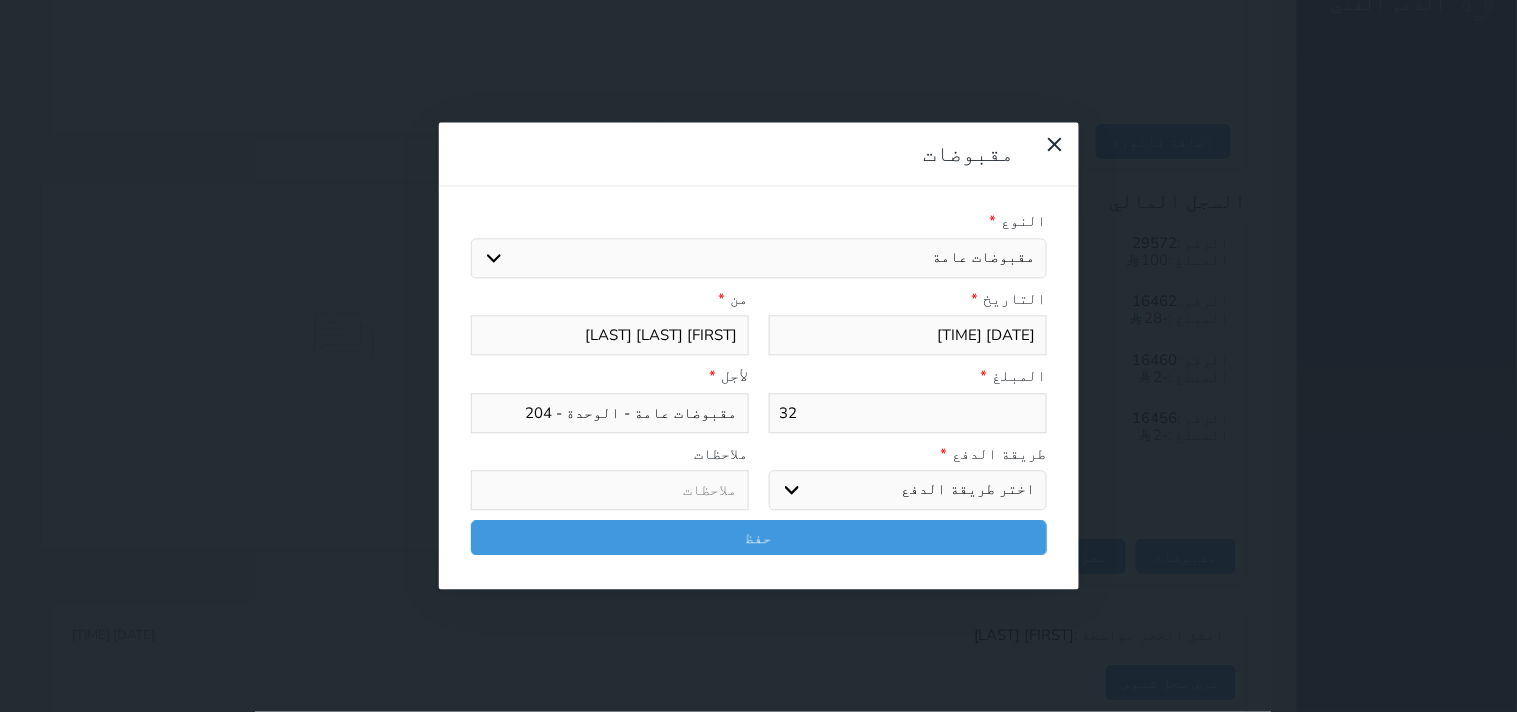 type on "32" 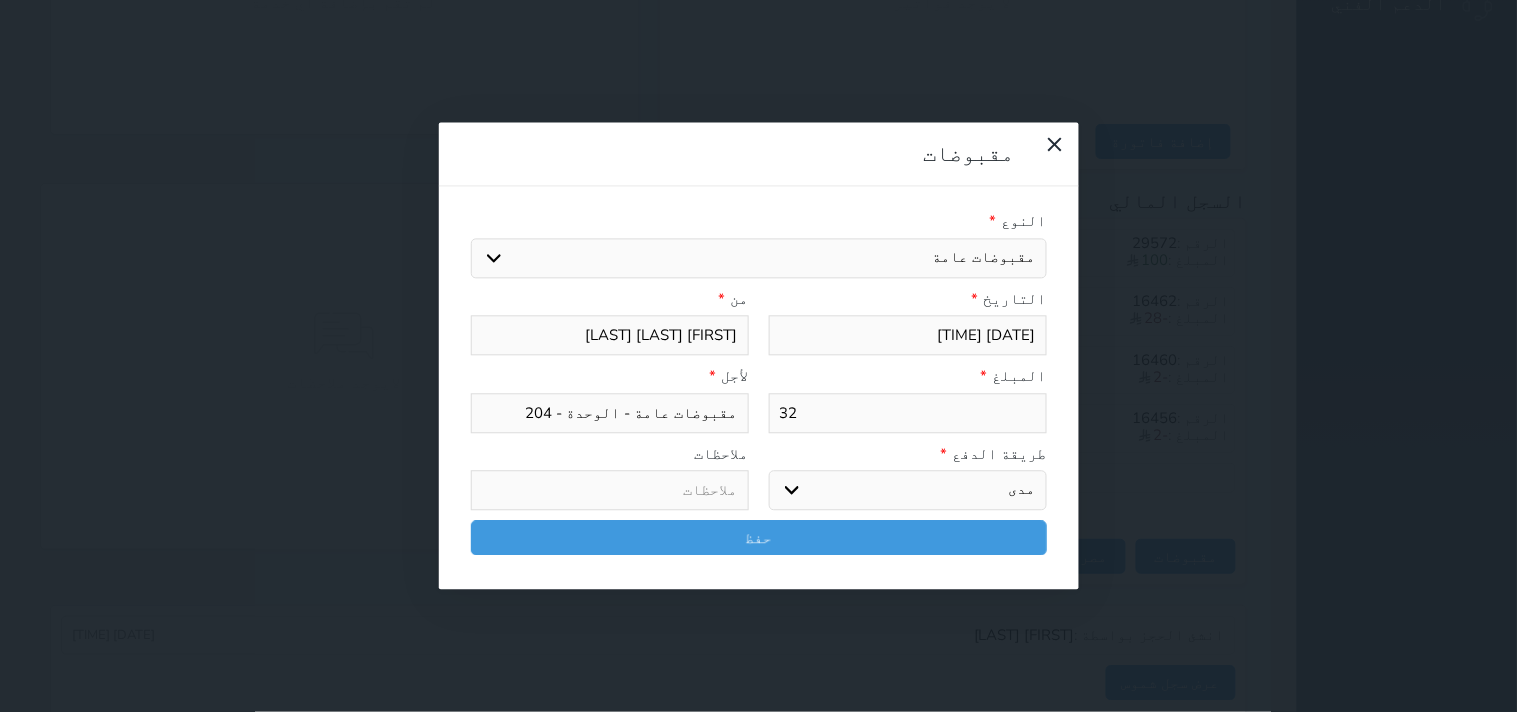 click on "اختر طريقة الدفع   دفع نقدى   تحويل بنكى   مدى   بطاقة ائتمان   آجل" at bounding box center (908, 491) 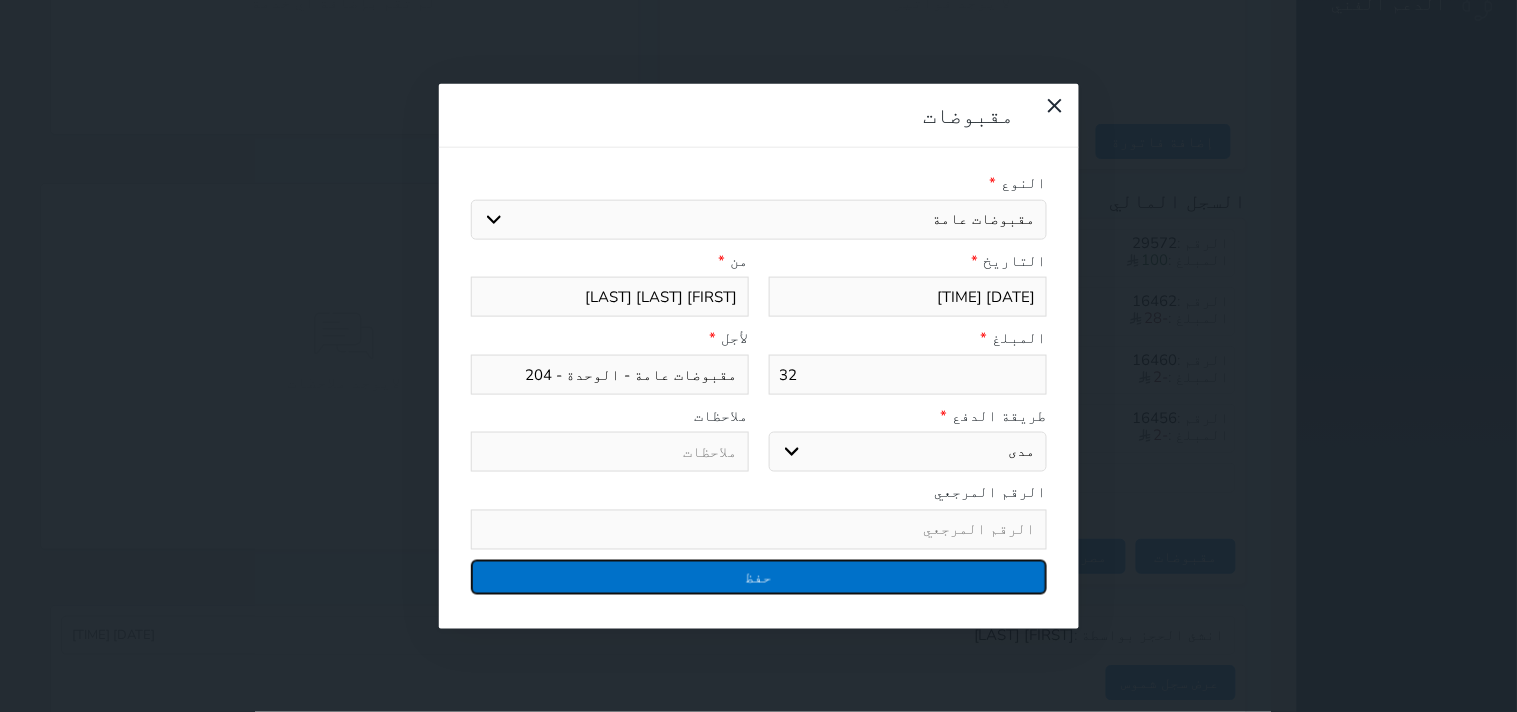 click on "حفظ" at bounding box center (759, 576) 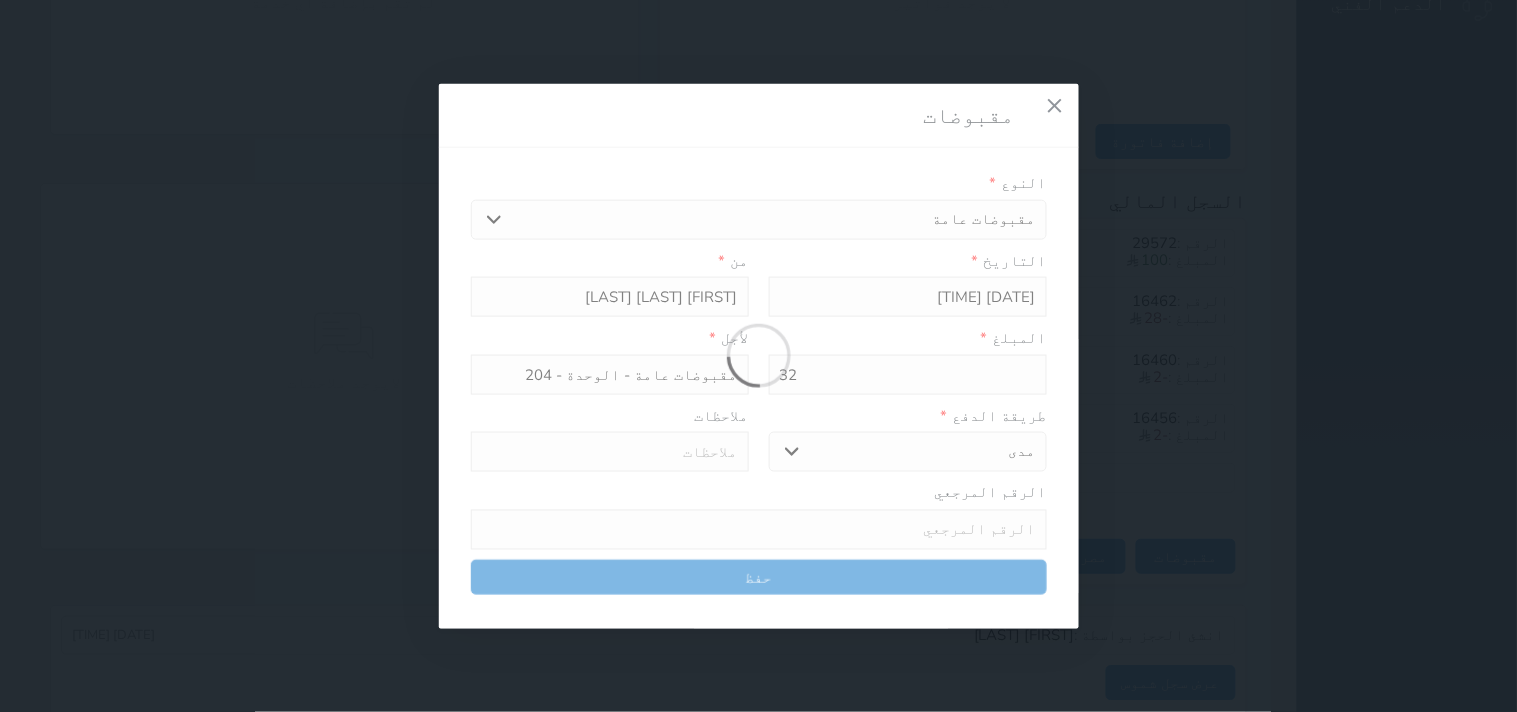 select 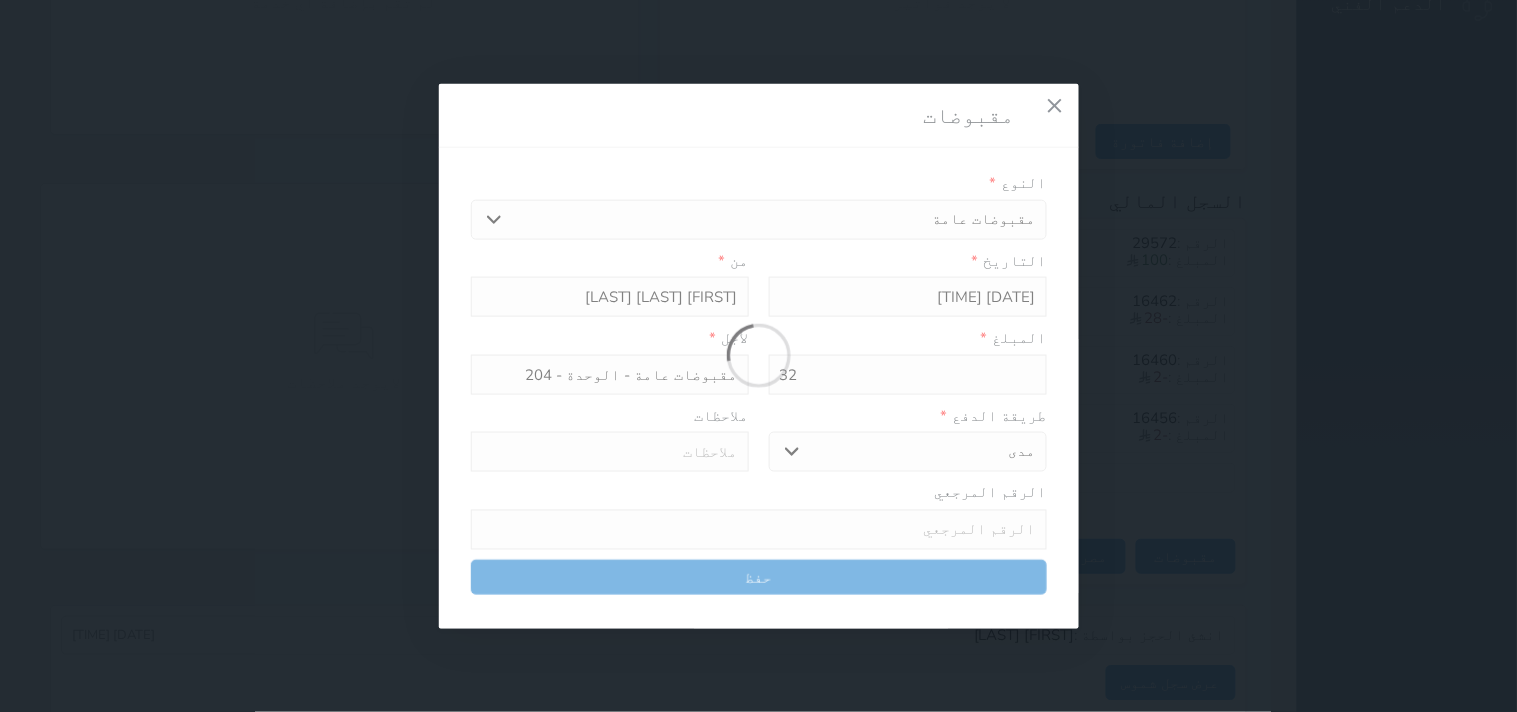 type 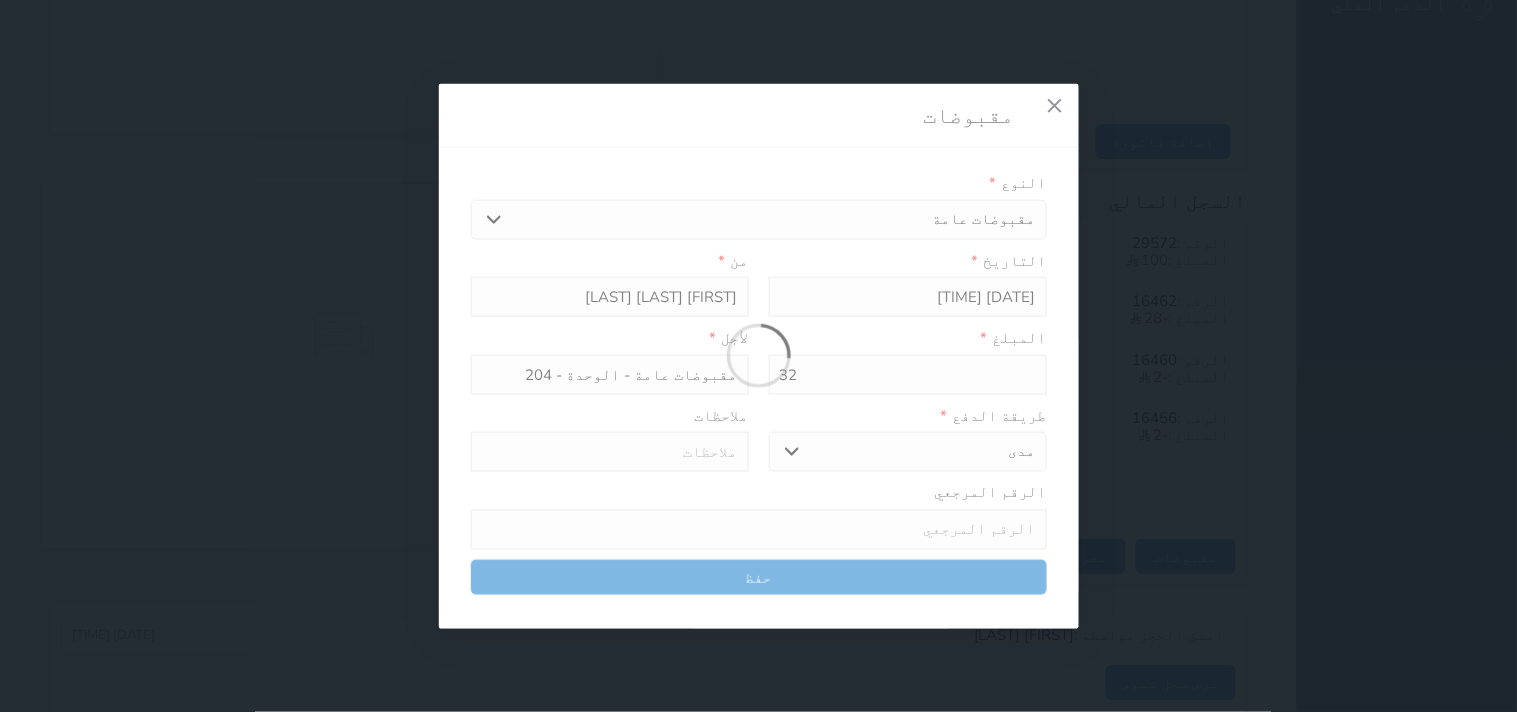 type on "0" 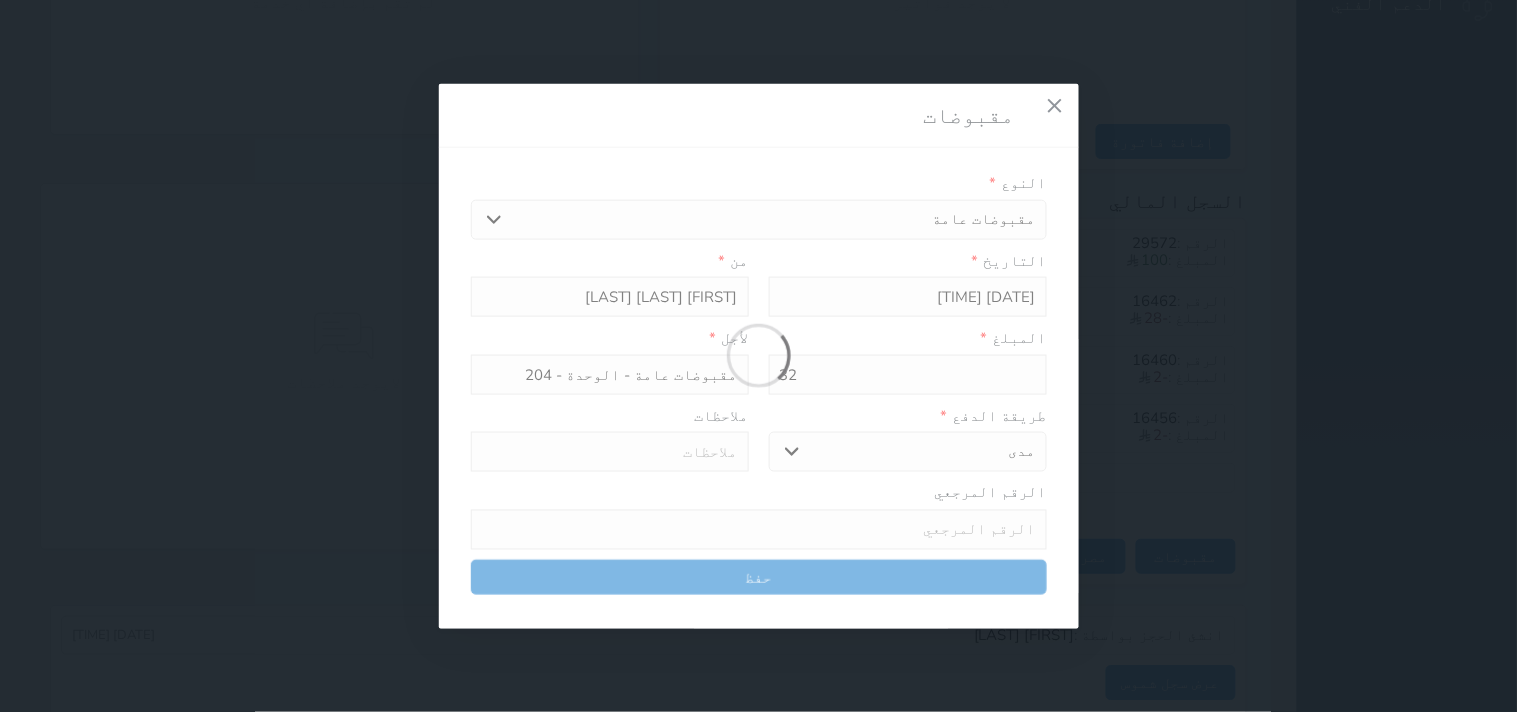 select 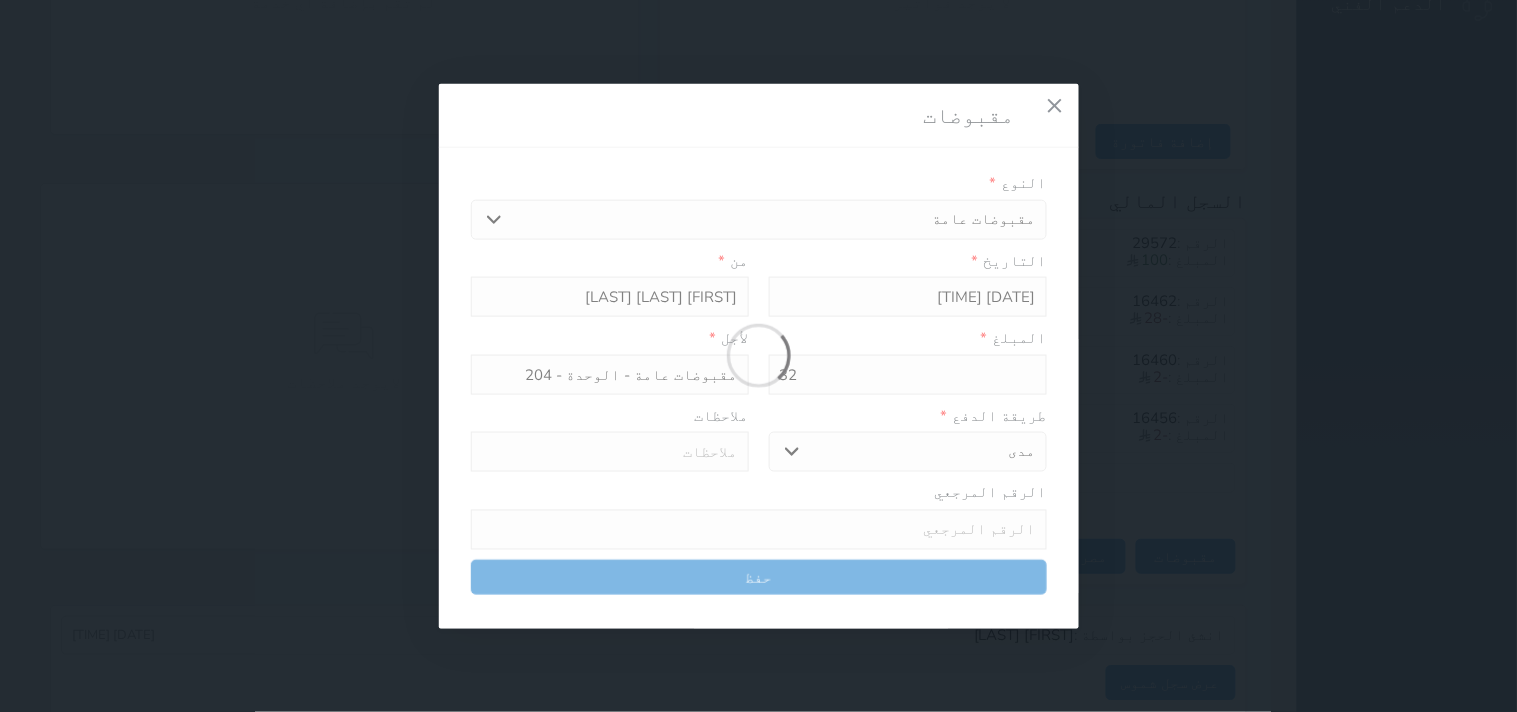 type on "0" 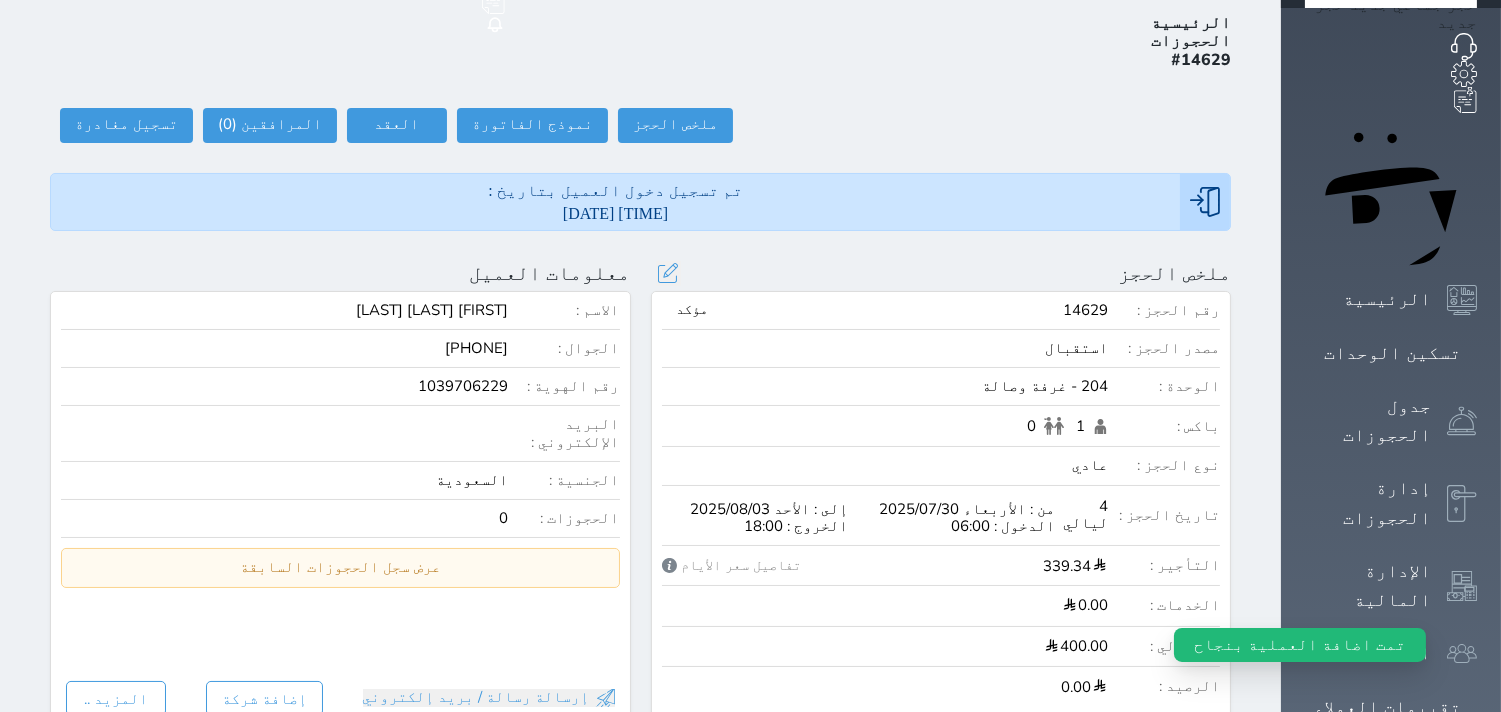 scroll, scrollTop: 0, scrollLeft: 0, axis: both 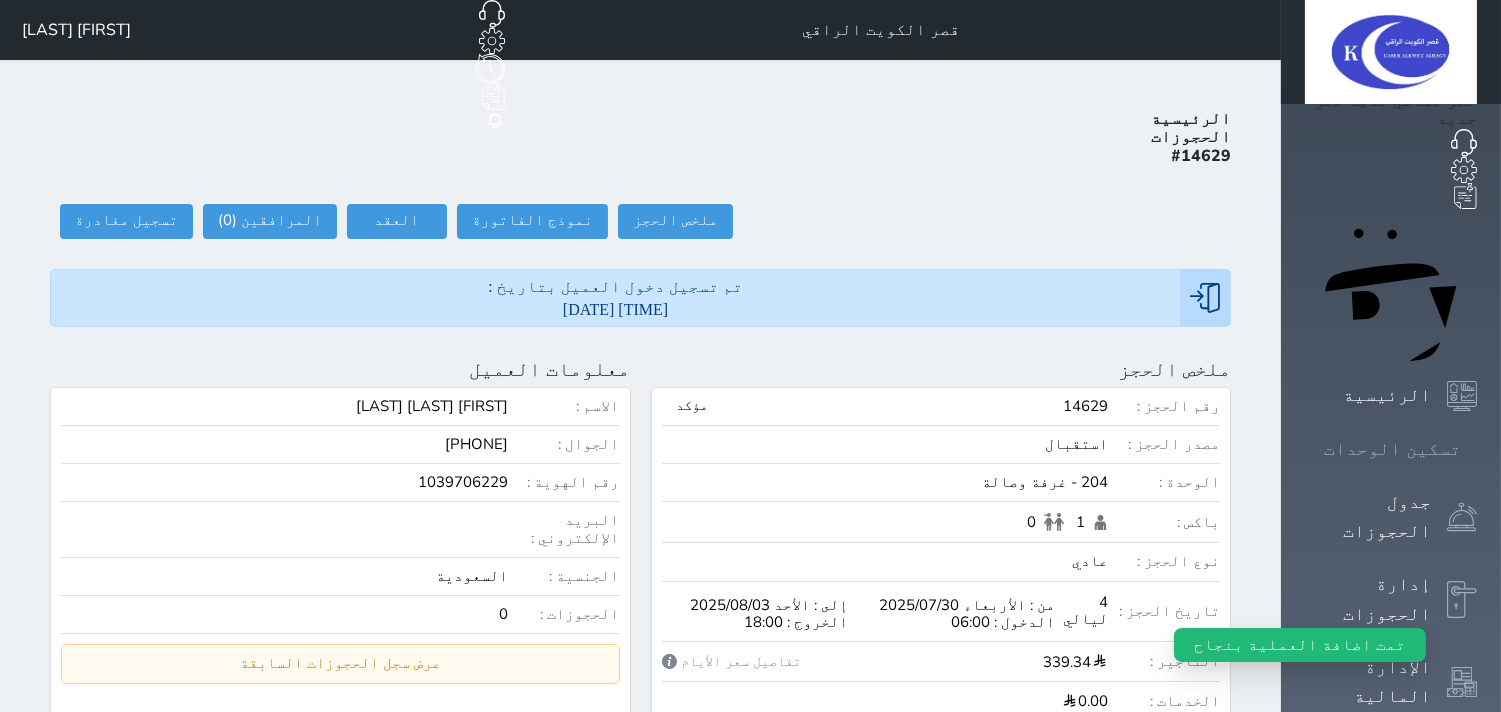 click at bounding box center (1477, 449) 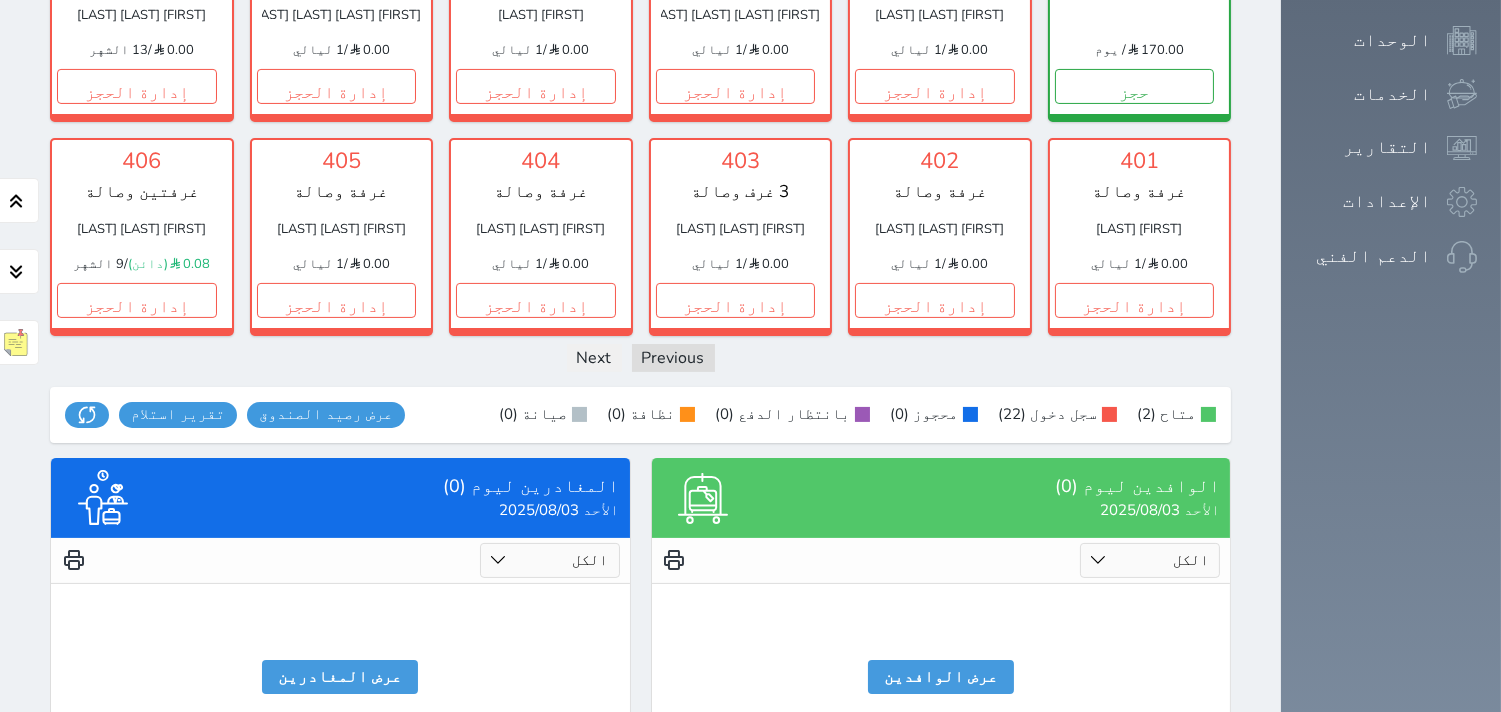 scroll, scrollTop: 844, scrollLeft: 0, axis: vertical 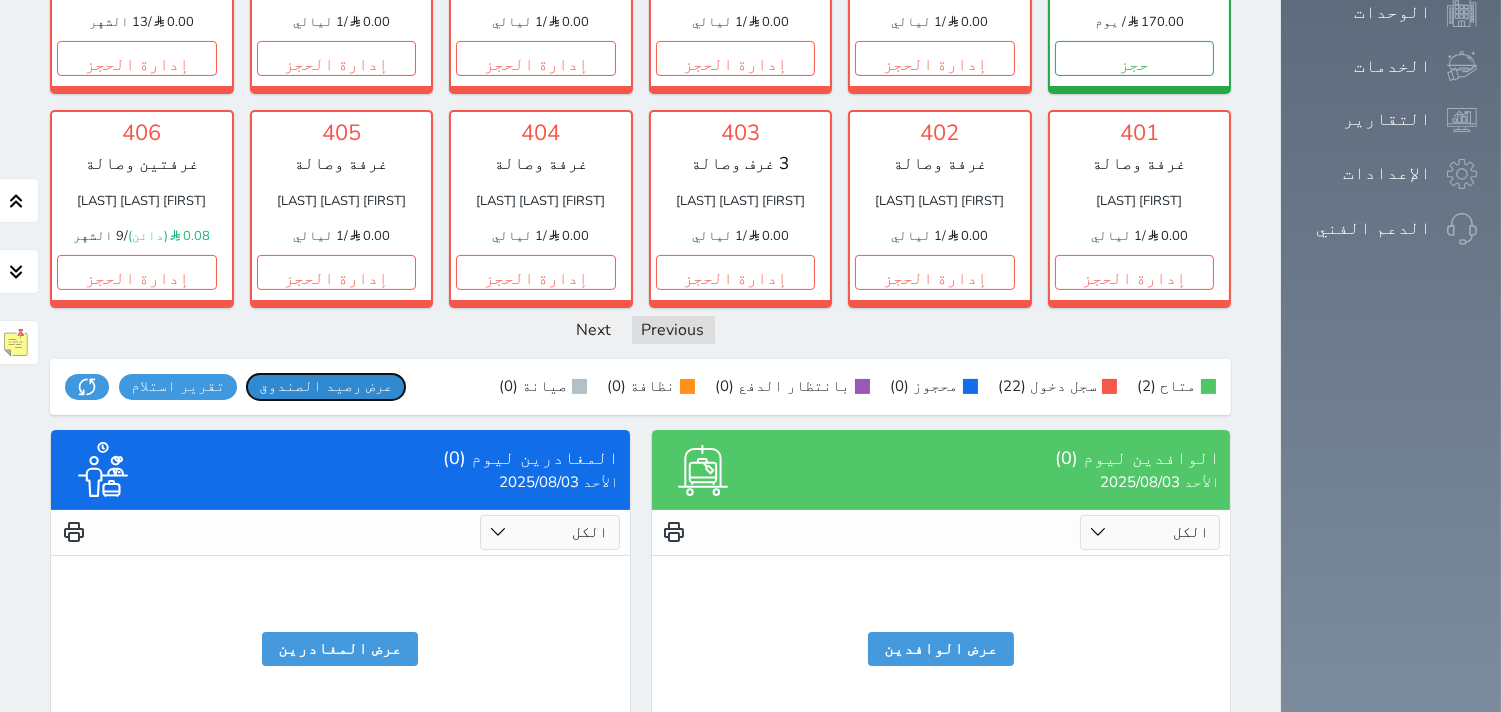click on "عرض رصيد الصندوق" at bounding box center (326, 386) 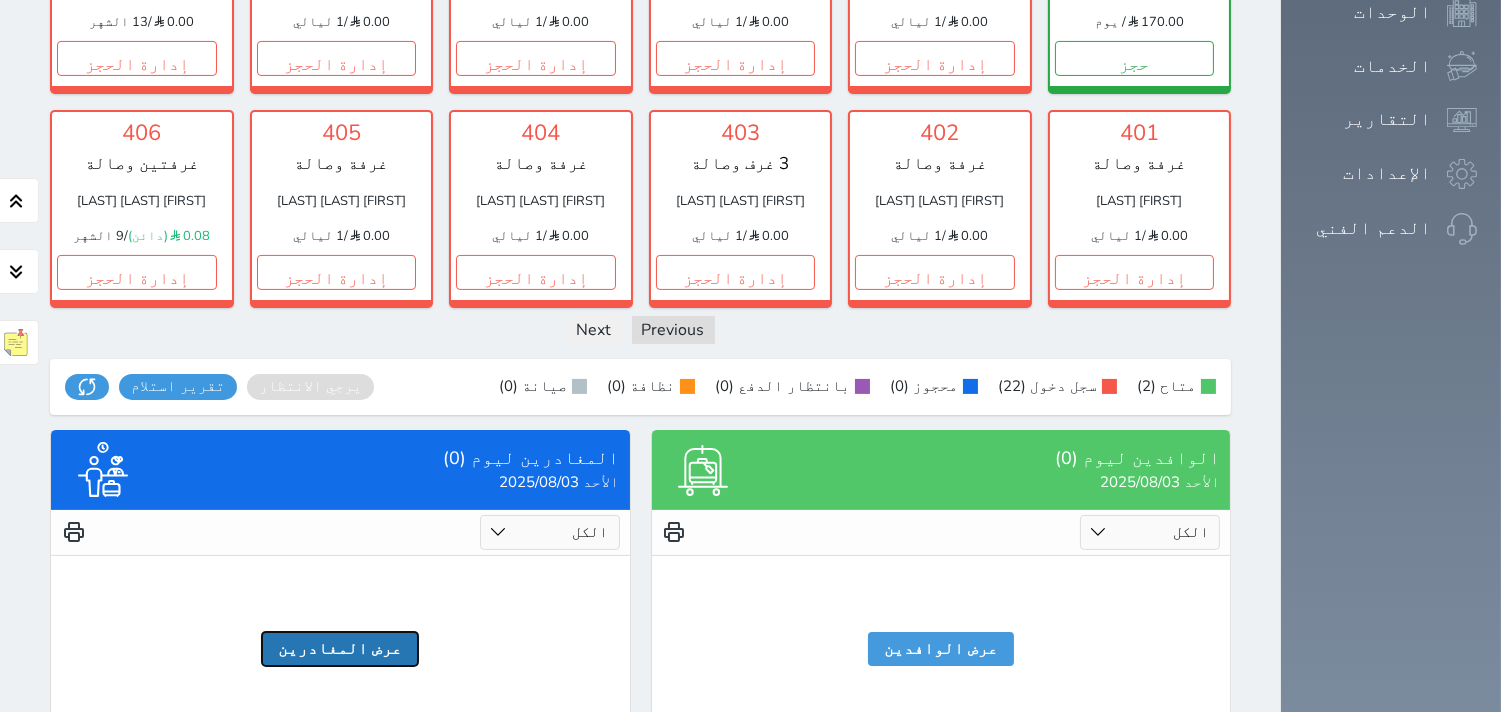 click on "عرض المغادرين" at bounding box center [340, 649] 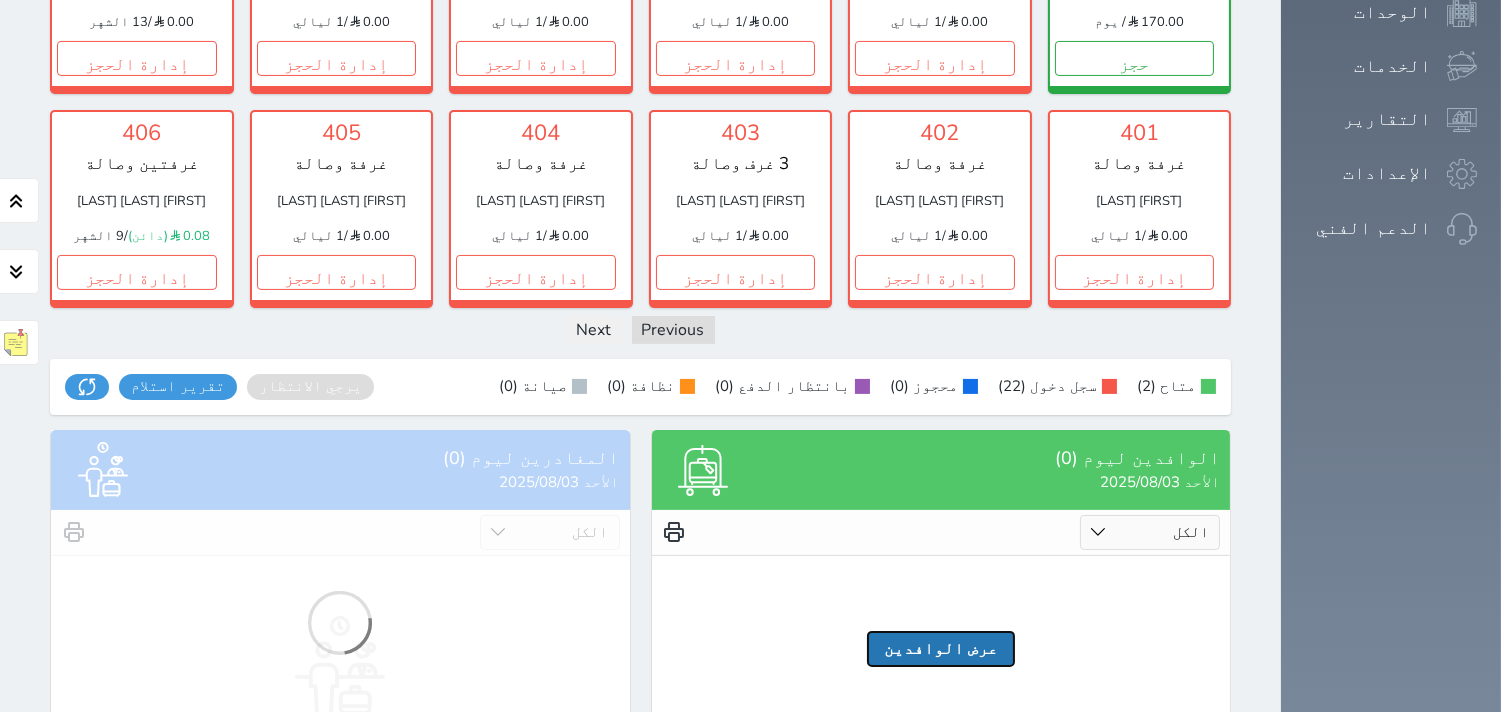 click on "عرض الوافدين" at bounding box center [941, 649] 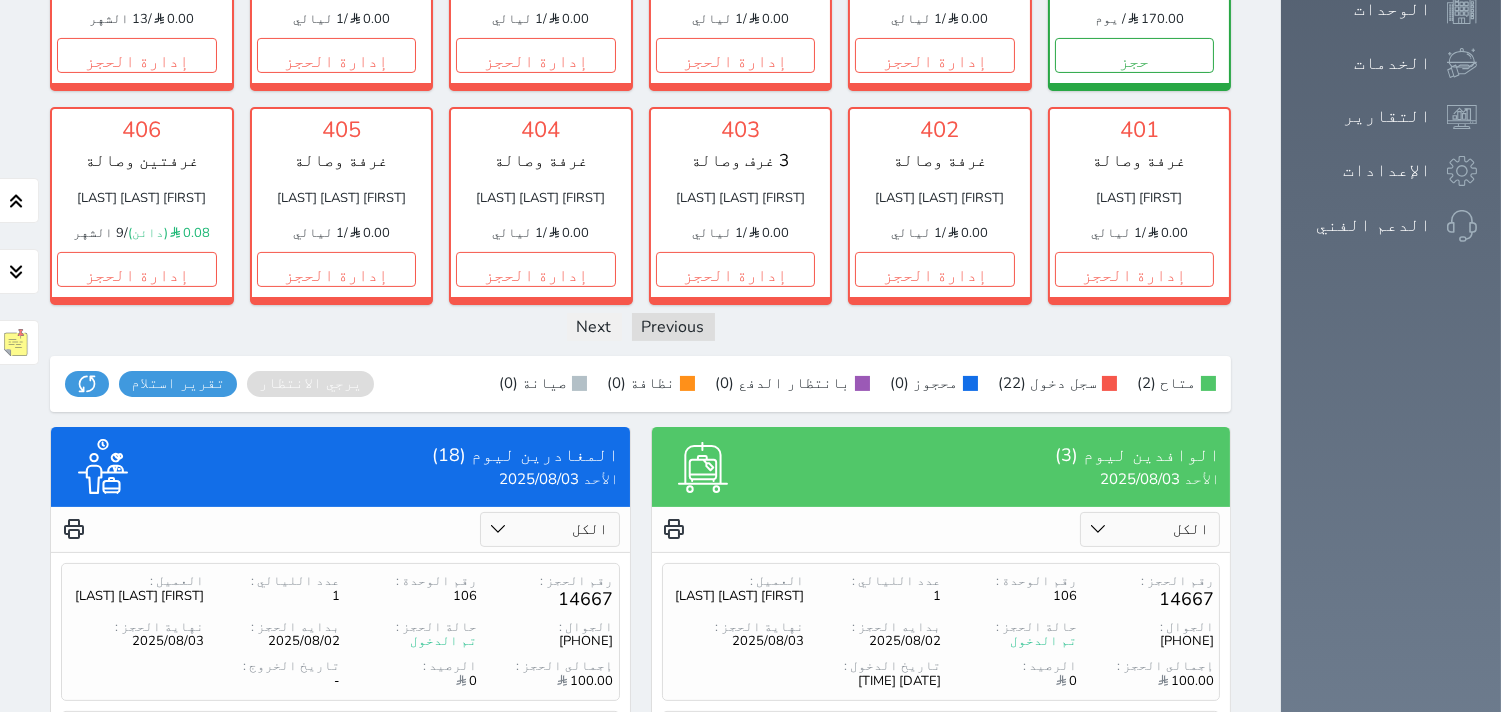 scroll, scrollTop: 803, scrollLeft: 0, axis: vertical 